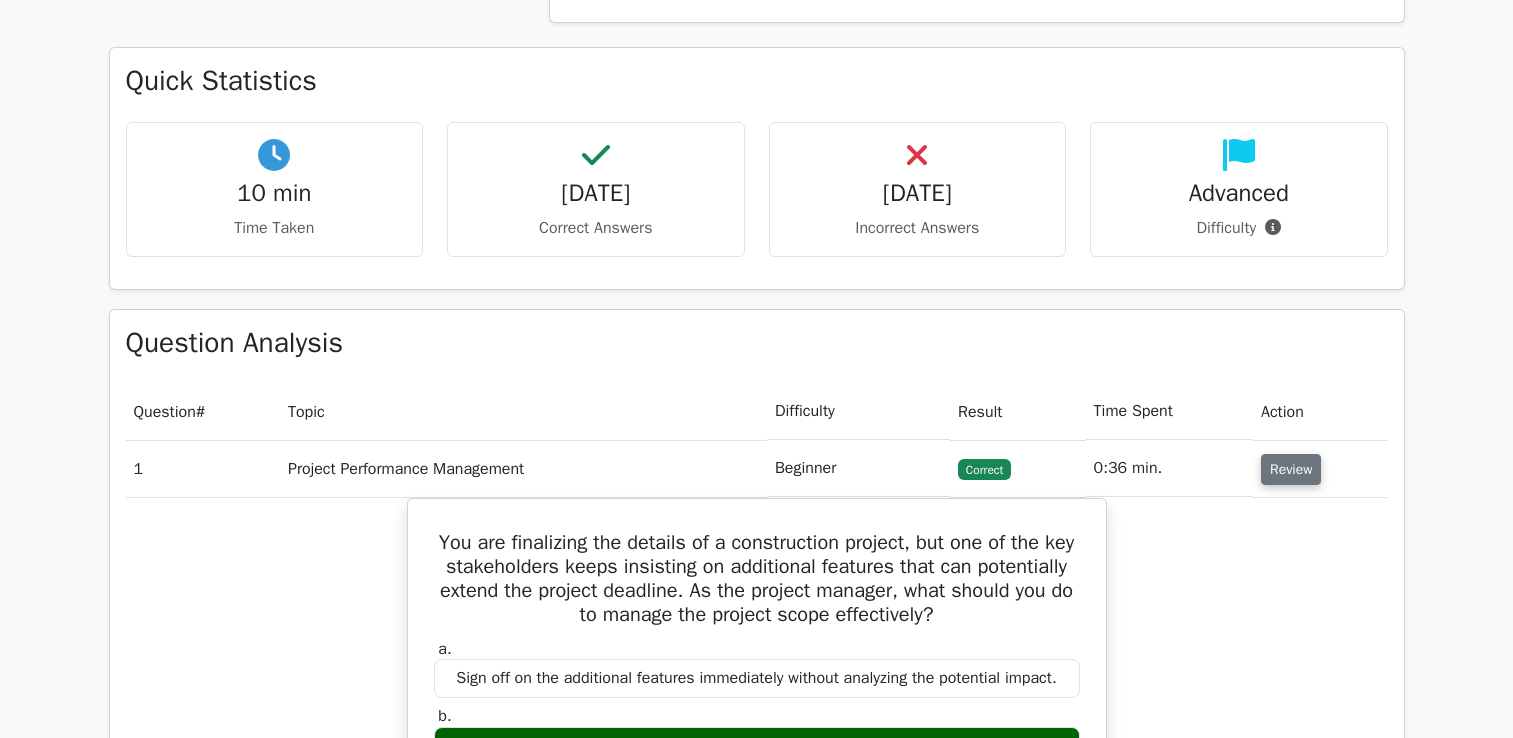 scroll, scrollTop: 1606, scrollLeft: 0, axis: vertical 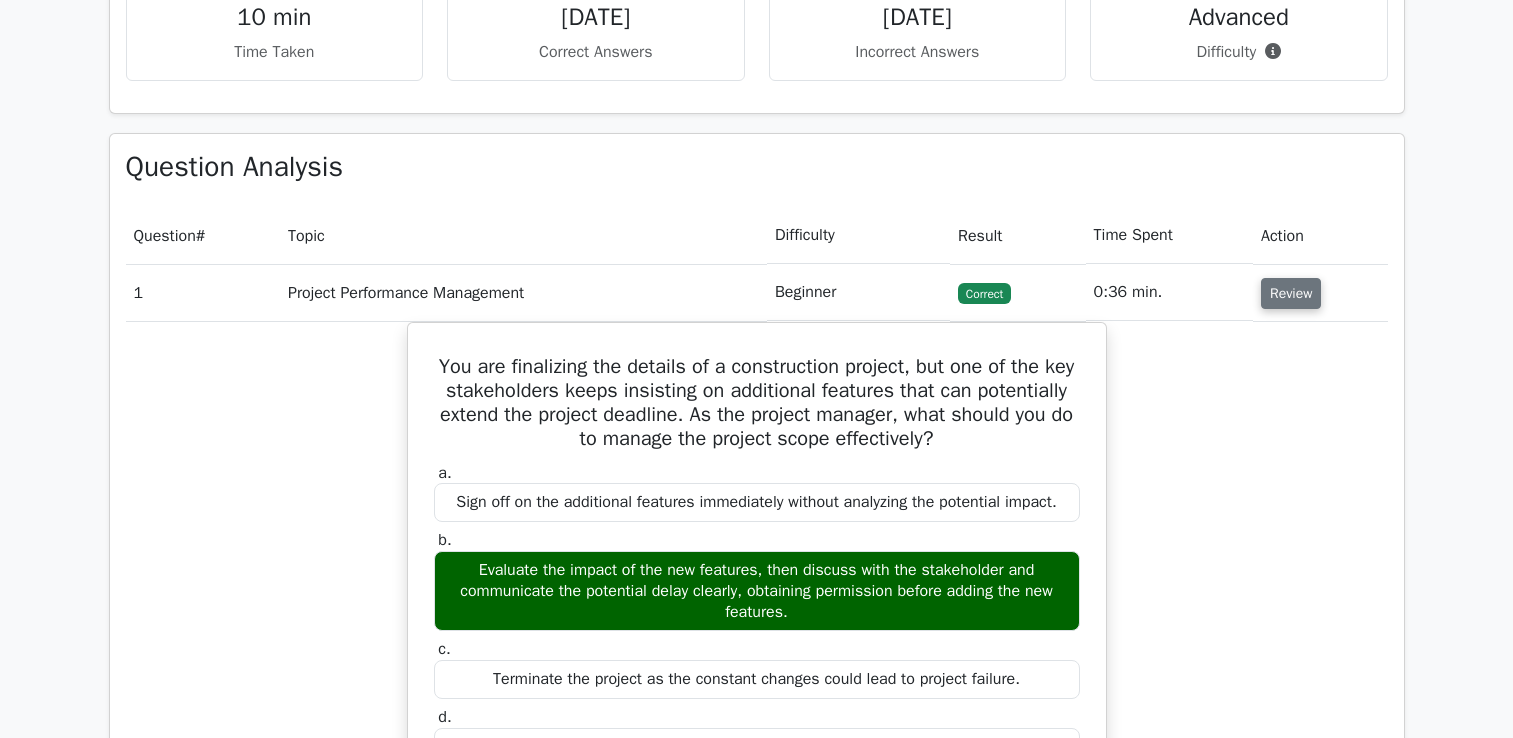 click on "Review" at bounding box center (1291, 293) 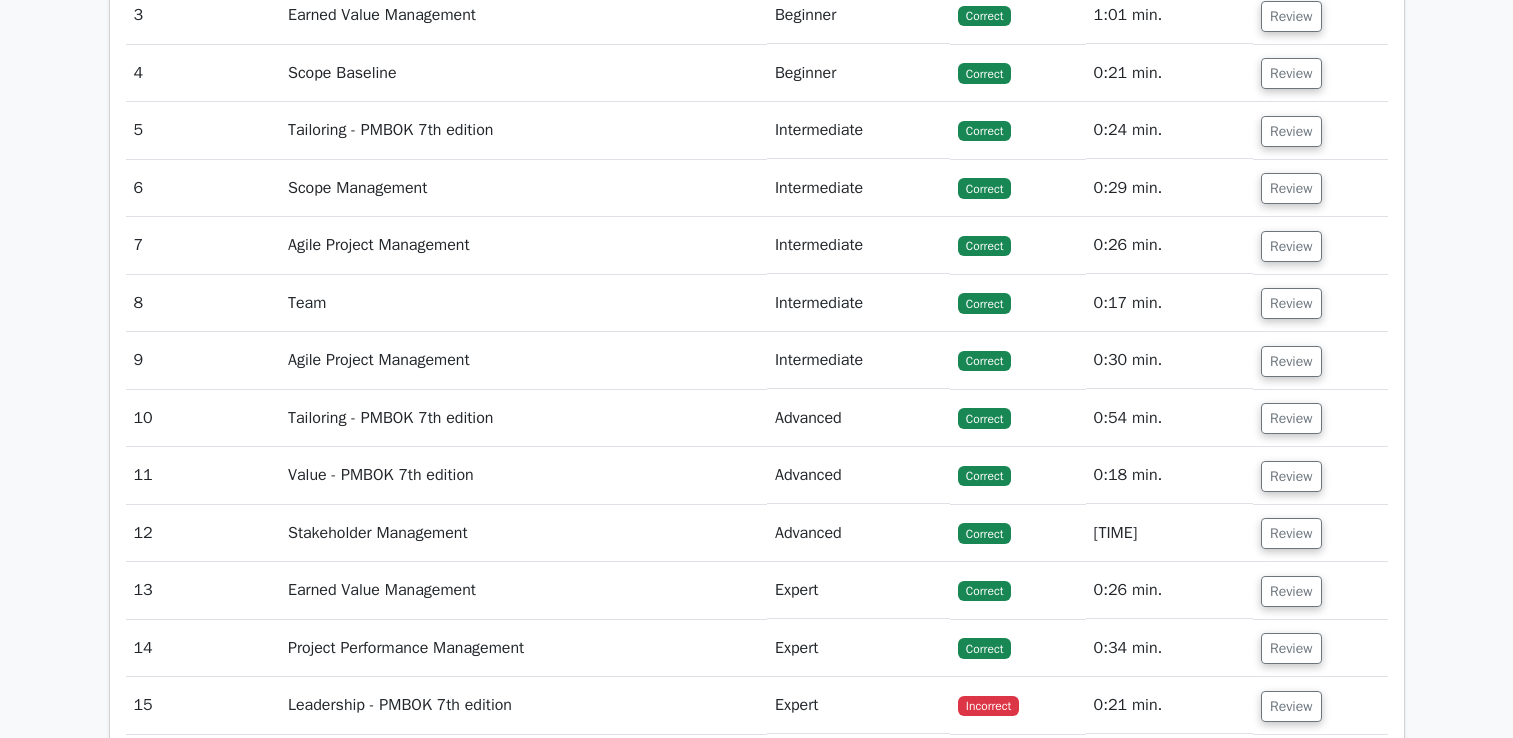 scroll, scrollTop: 2313, scrollLeft: 0, axis: vertical 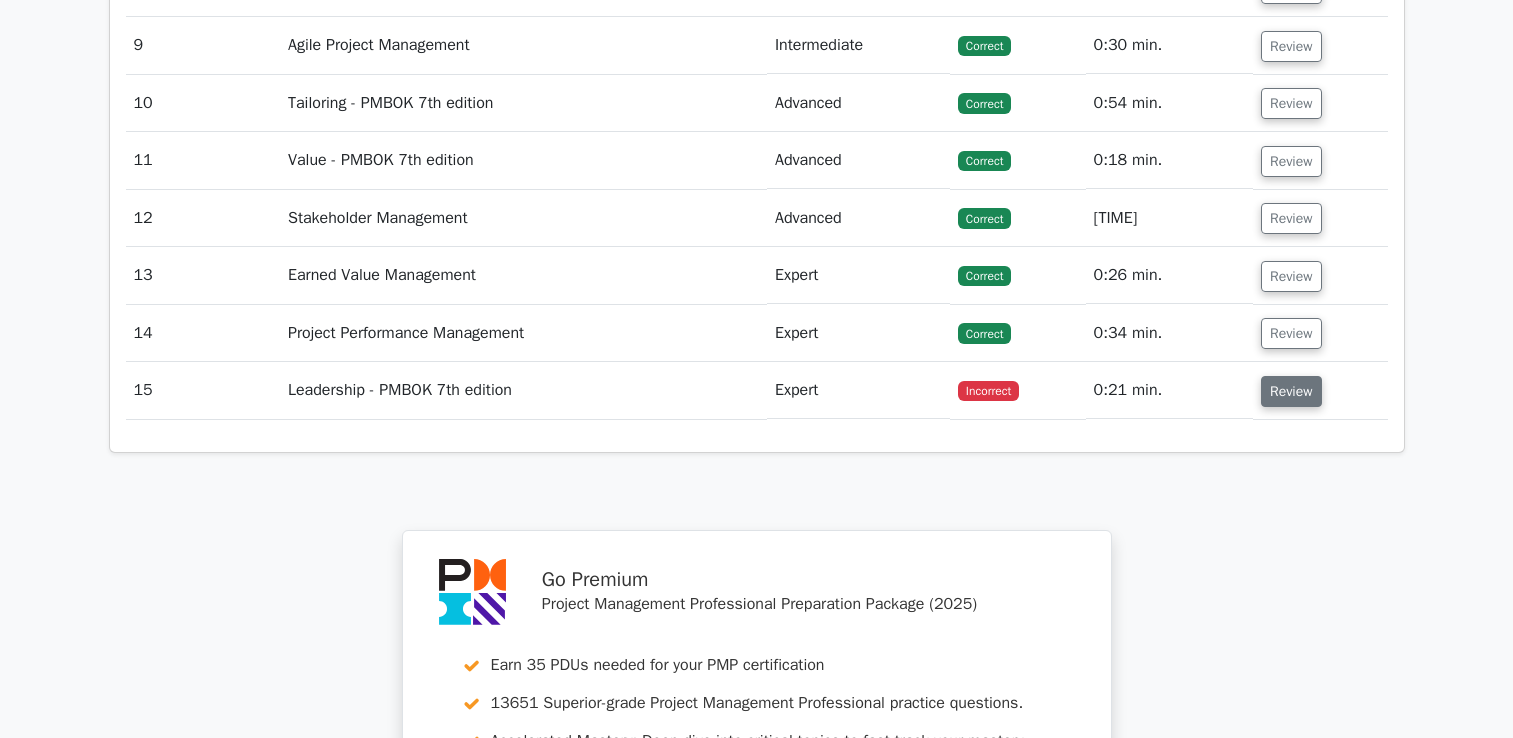 click on "Review" at bounding box center (1291, 391) 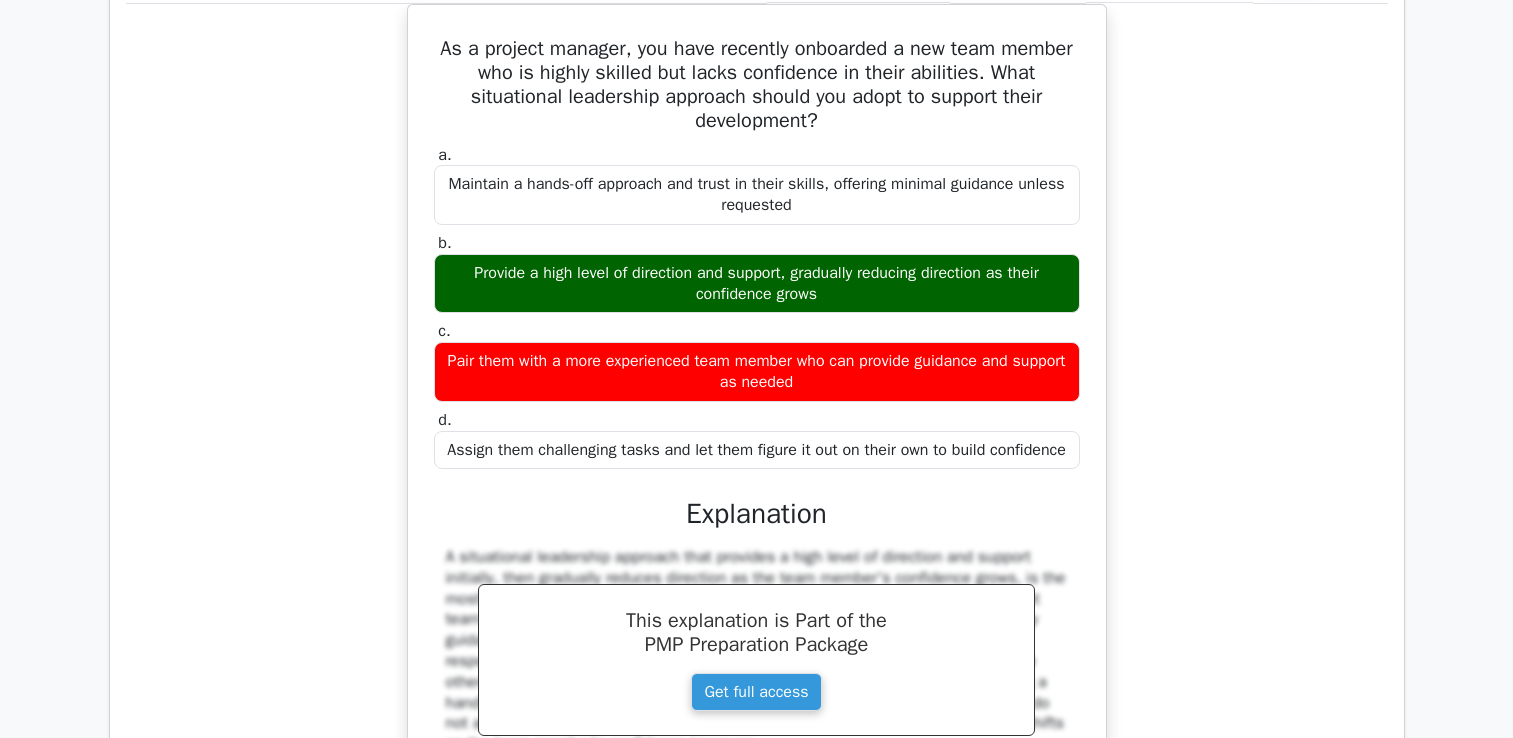 scroll, scrollTop: 2519, scrollLeft: 0, axis: vertical 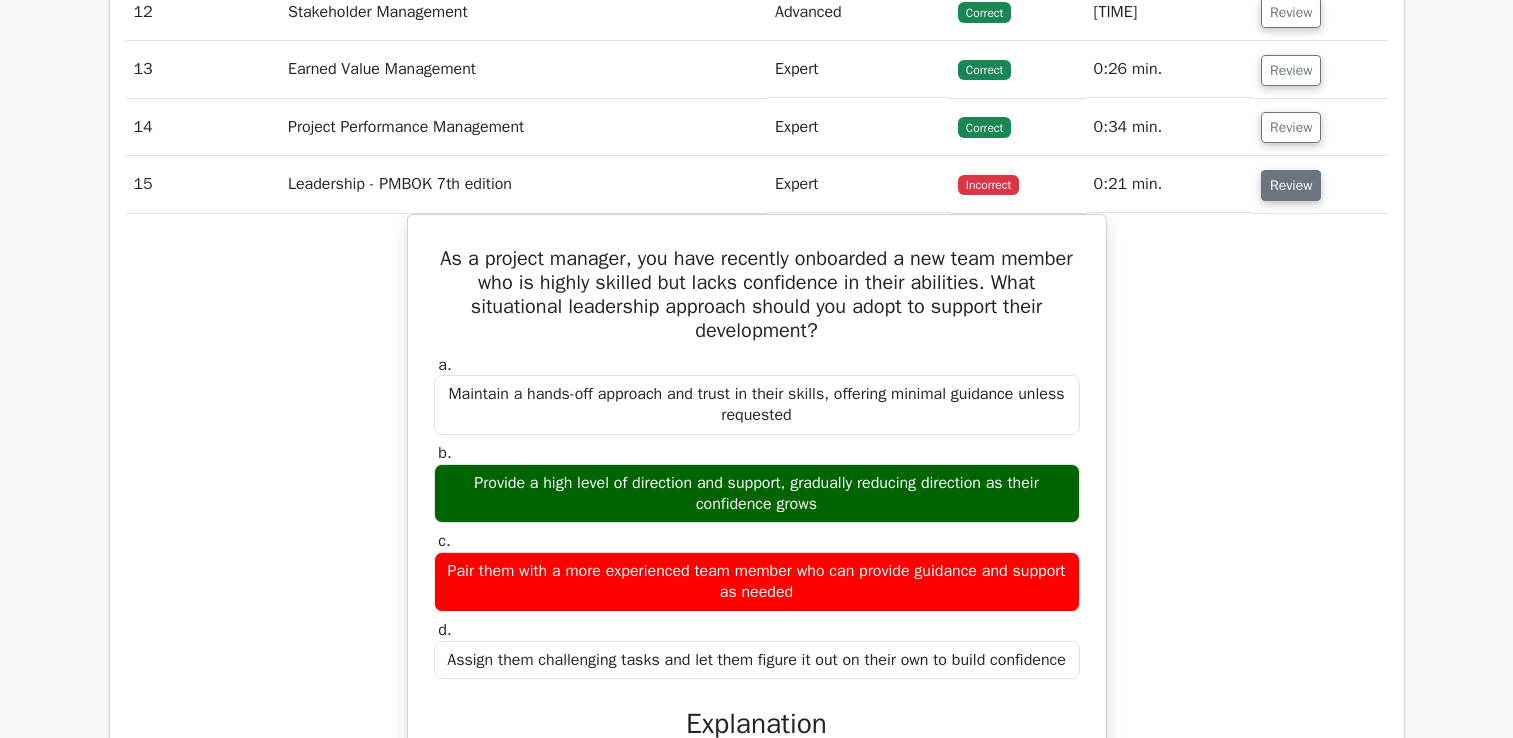 click on "Review" at bounding box center (1291, 185) 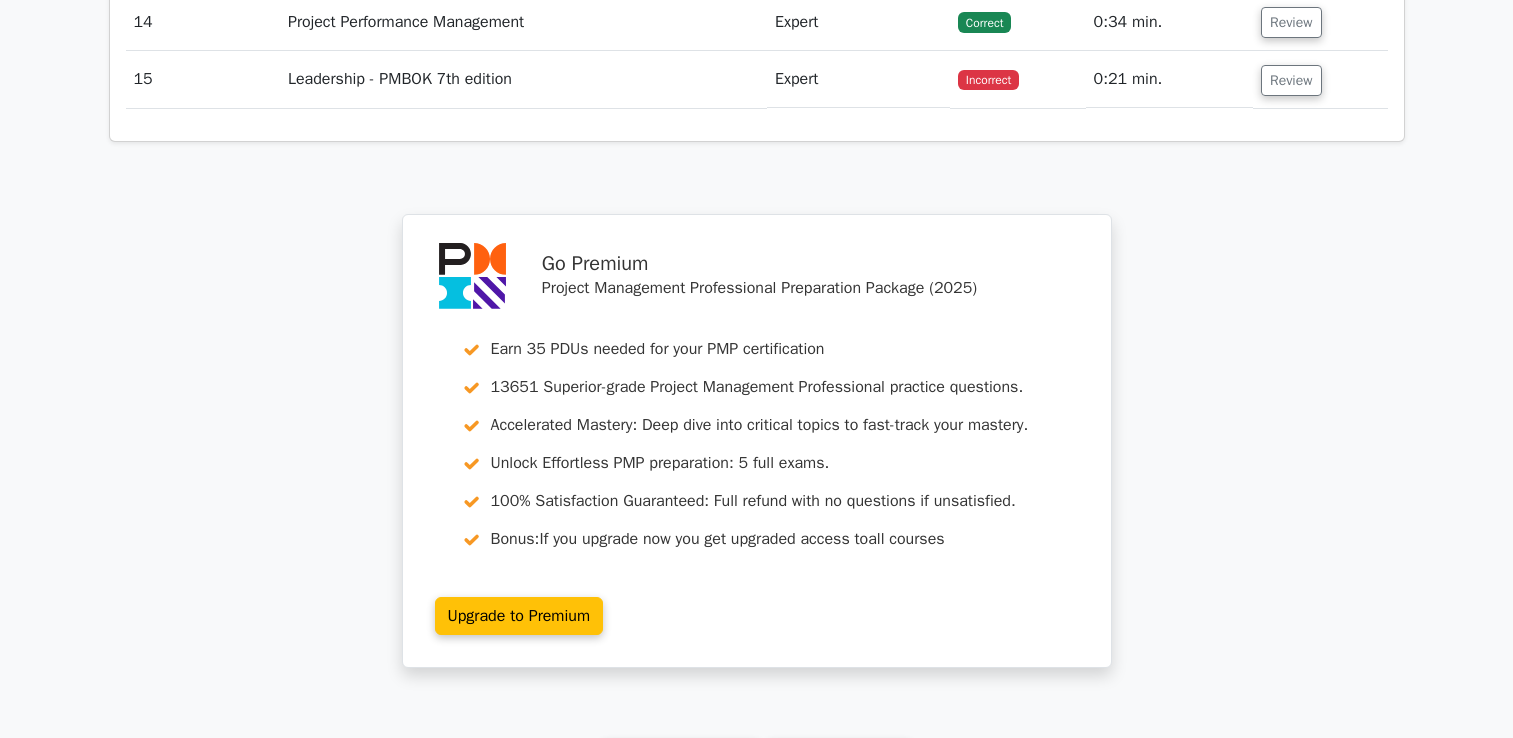 scroll, scrollTop: 3097, scrollLeft: 0, axis: vertical 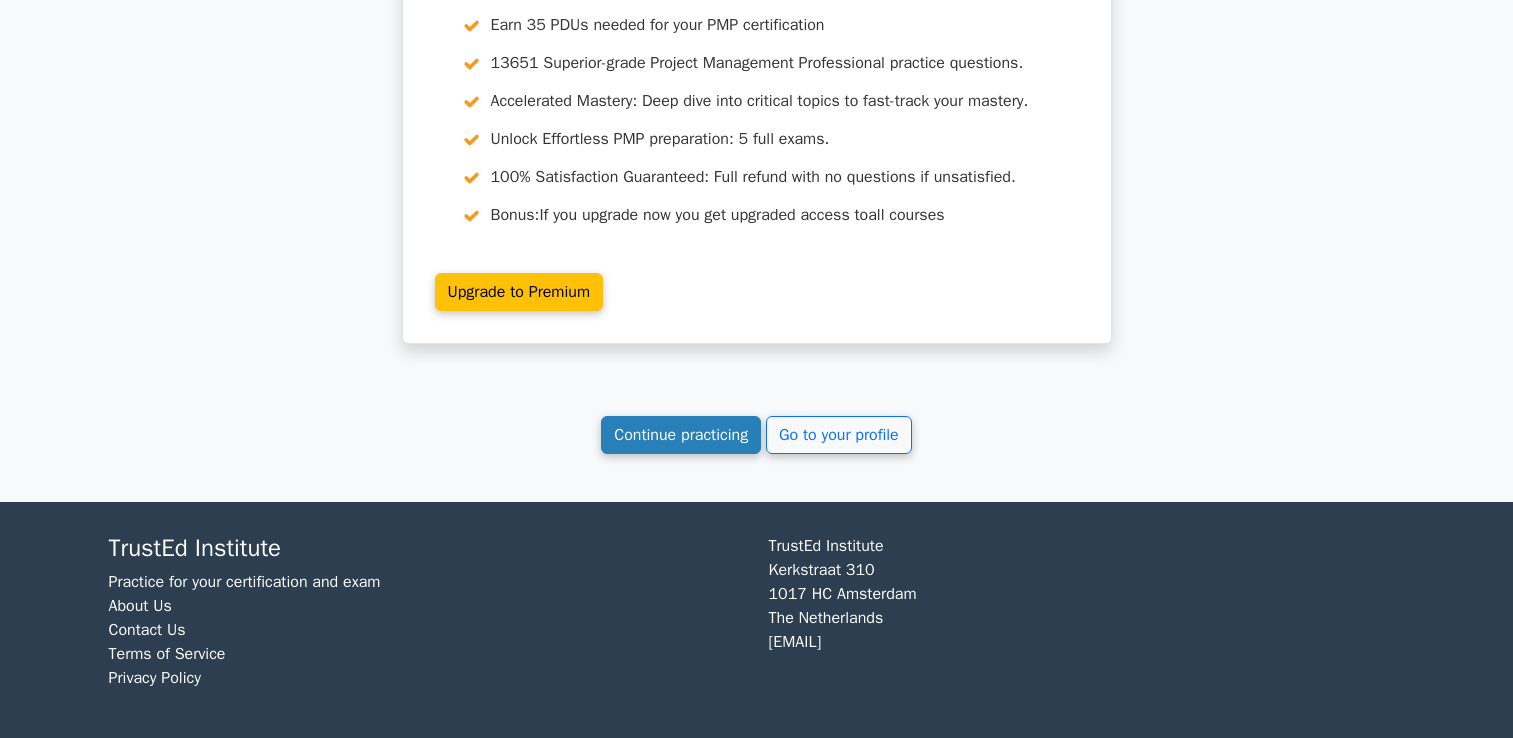click on "Continue practicing" at bounding box center [681, 435] 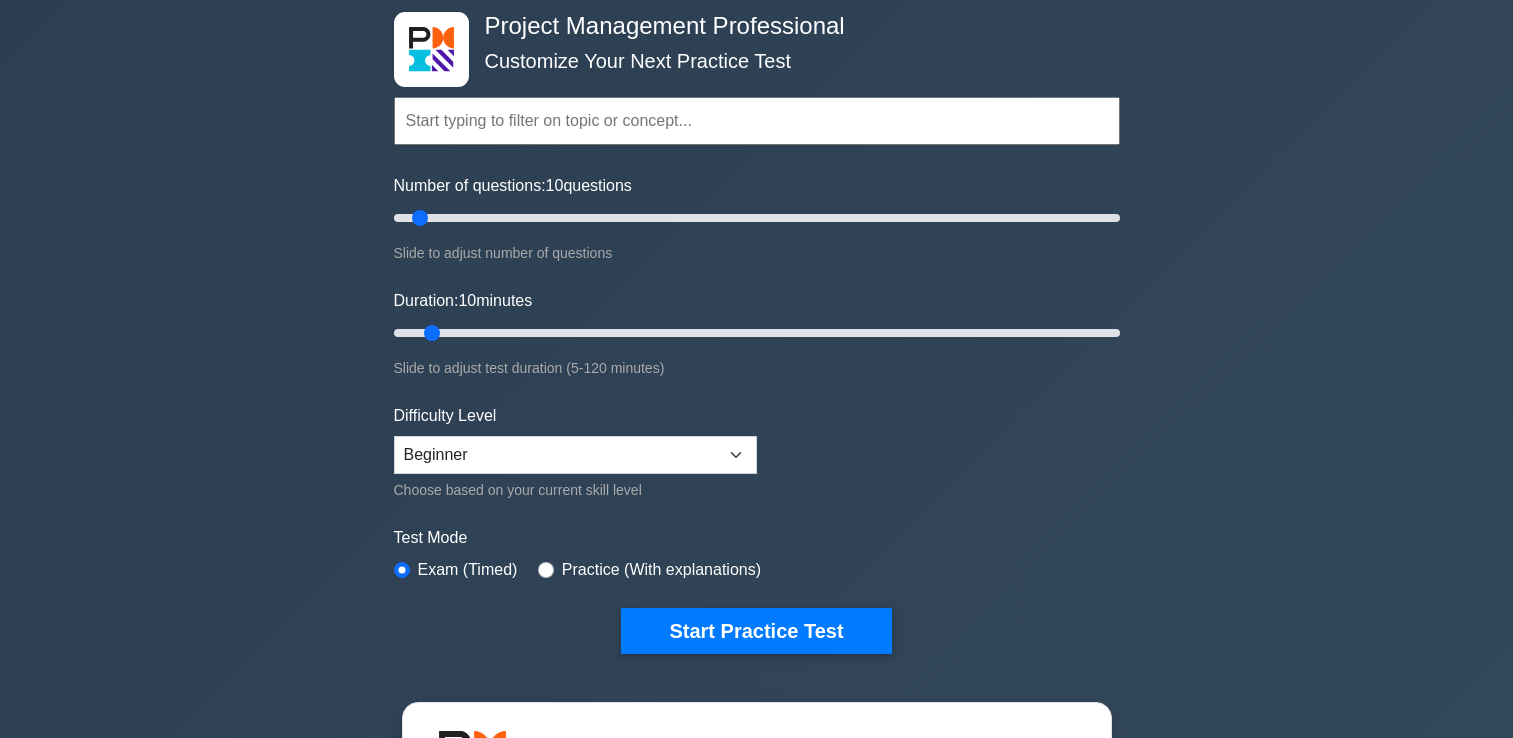 scroll, scrollTop: 0, scrollLeft: 0, axis: both 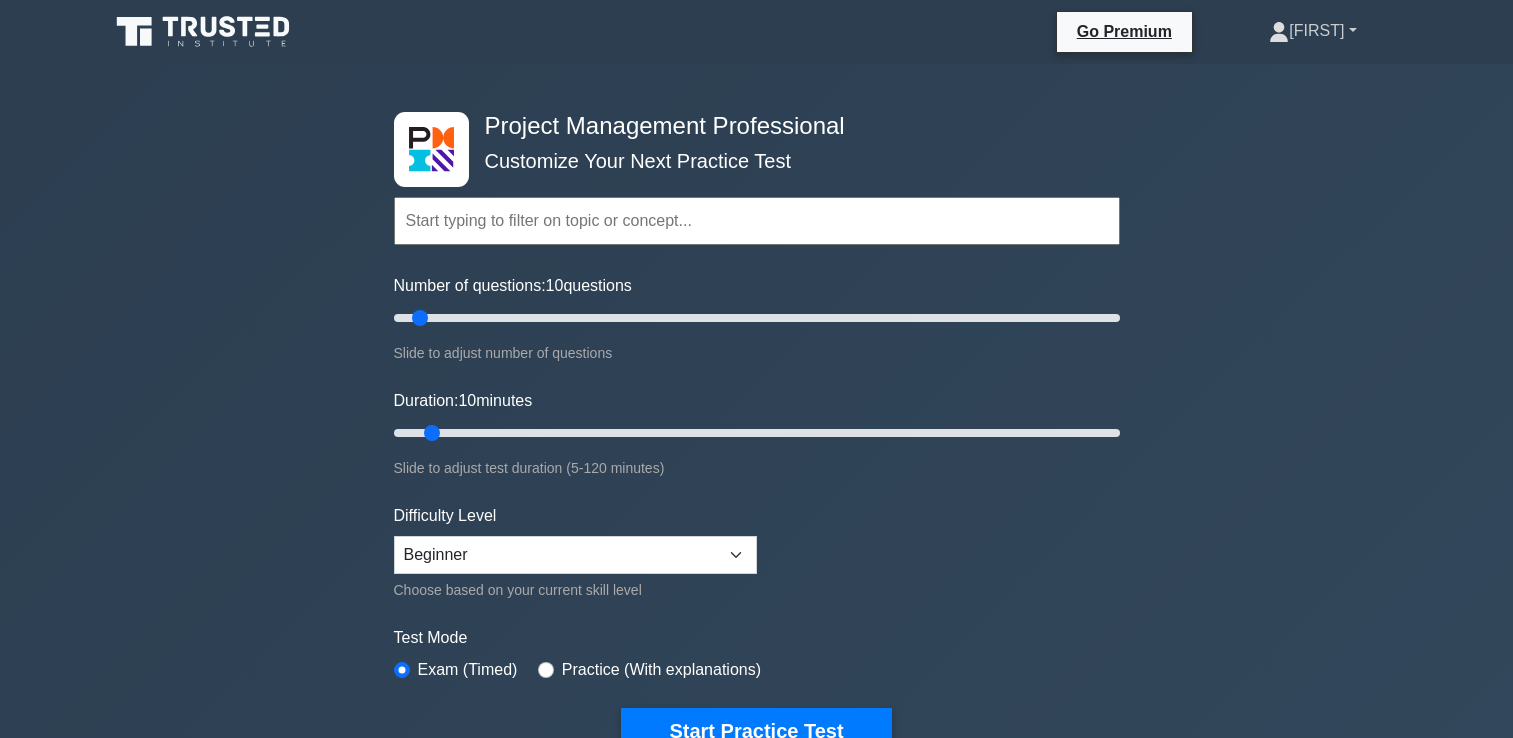 click on "[FIRST]" at bounding box center (1312, 31) 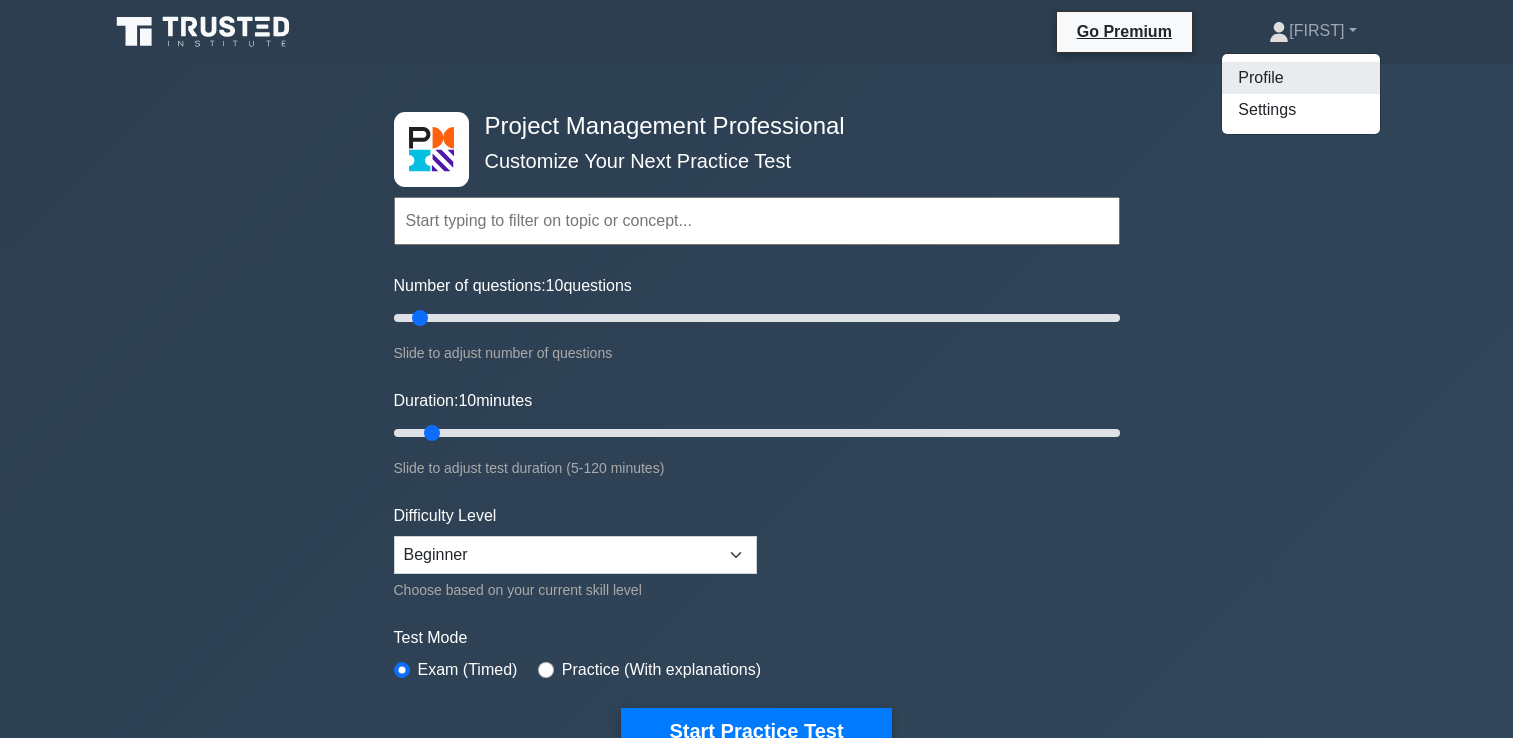 click on "Profile" at bounding box center (1301, 78) 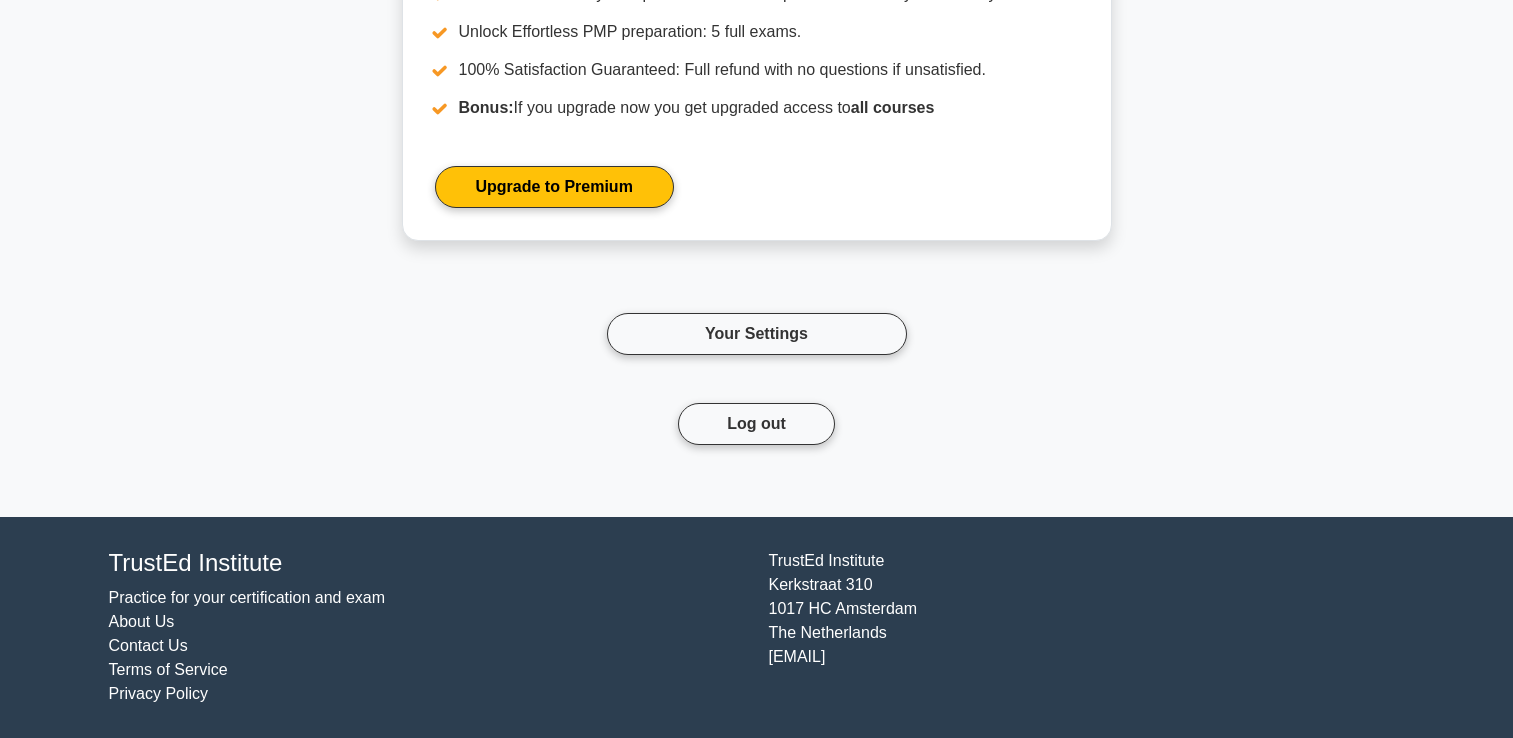 scroll, scrollTop: 5089, scrollLeft: 0, axis: vertical 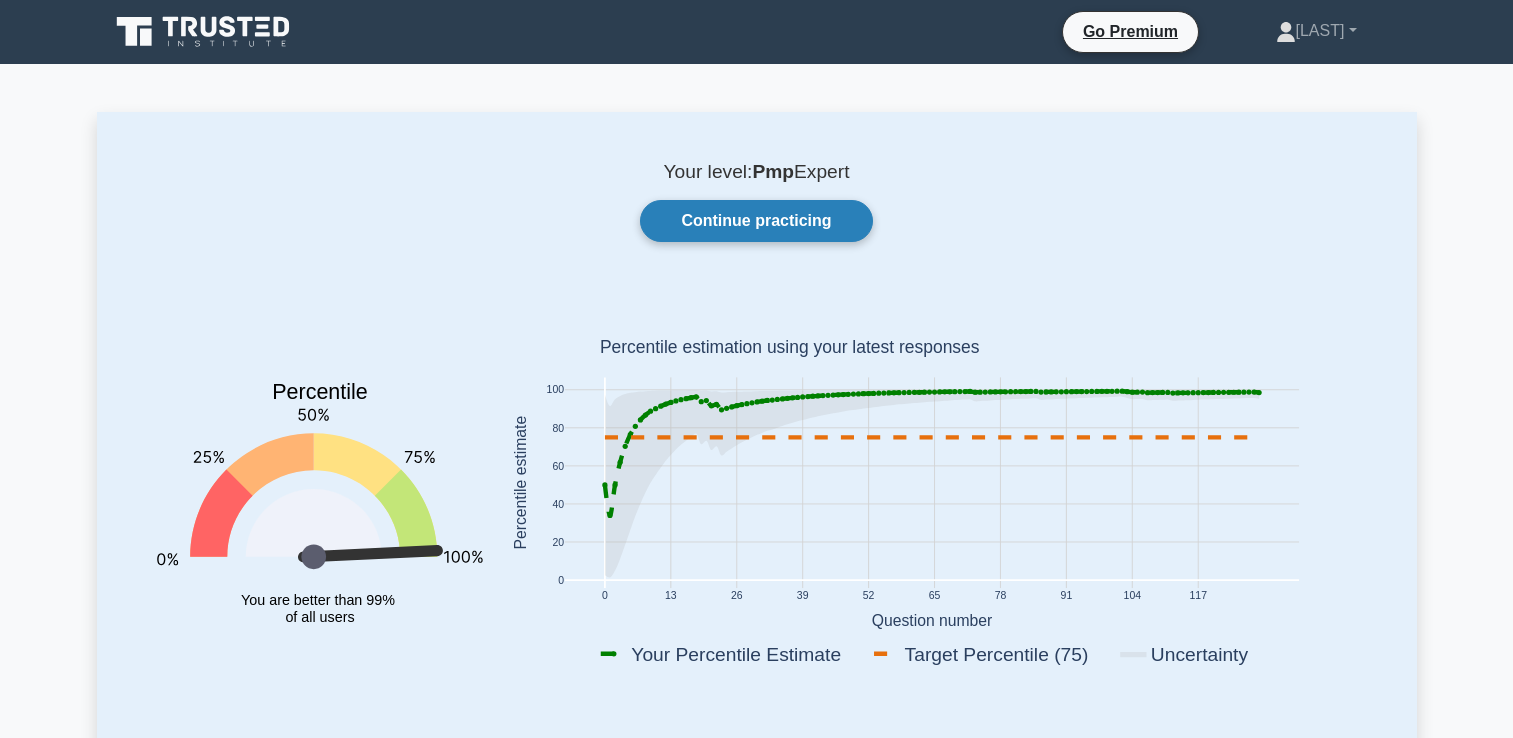 click on "Continue practicing" at bounding box center (756, 221) 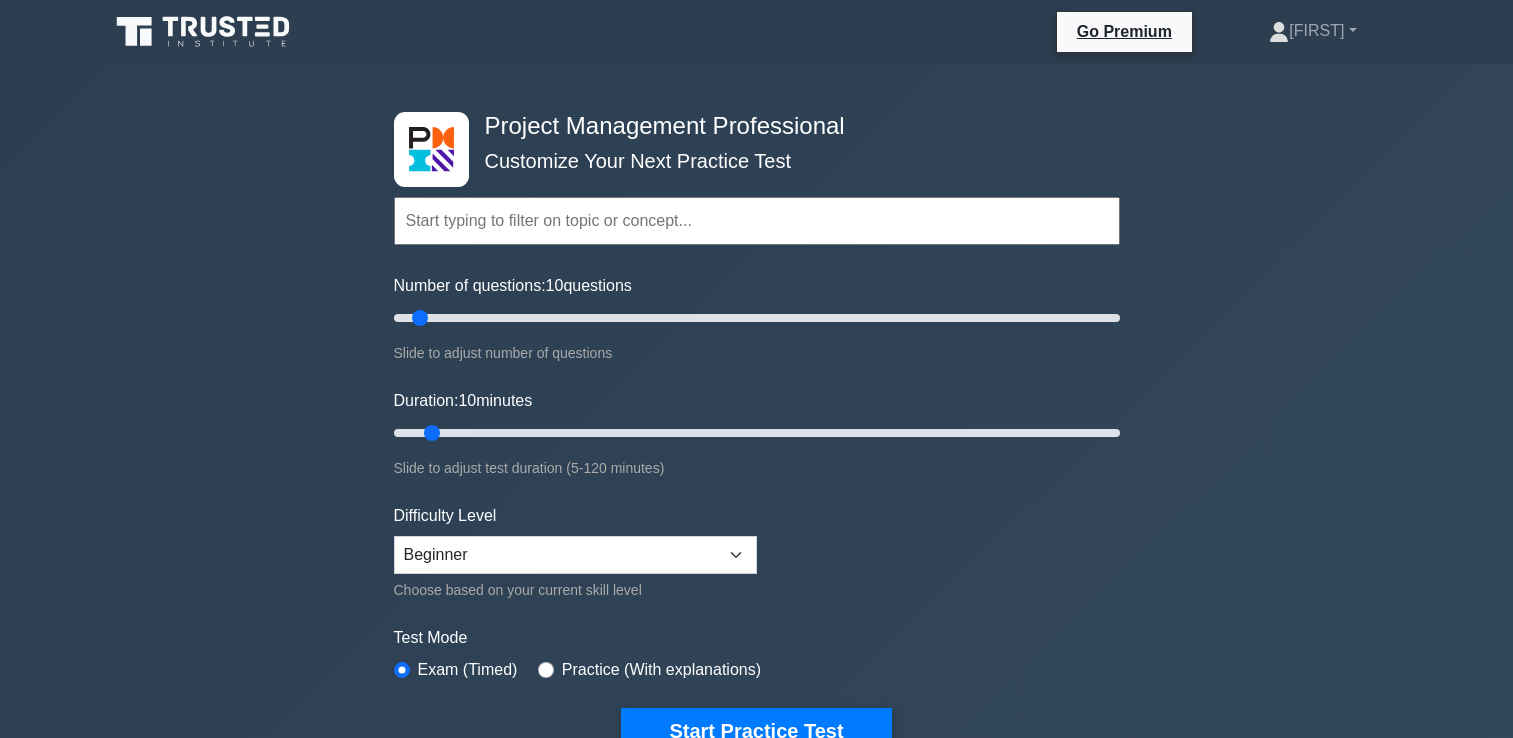 scroll, scrollTop: 0, scrollLeft: 0, axis: both 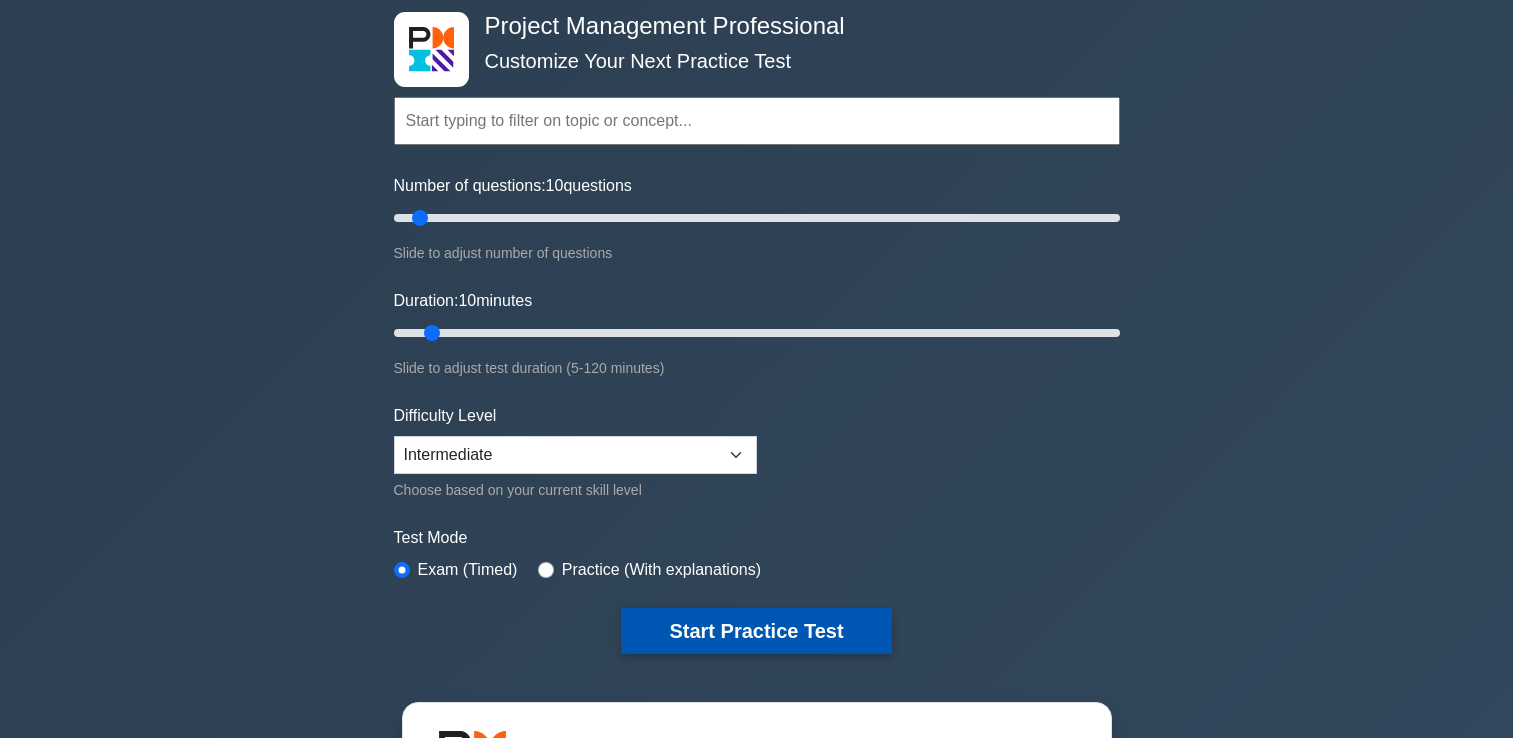 click on "Start Practice Test" at bounding box center [756, 631] 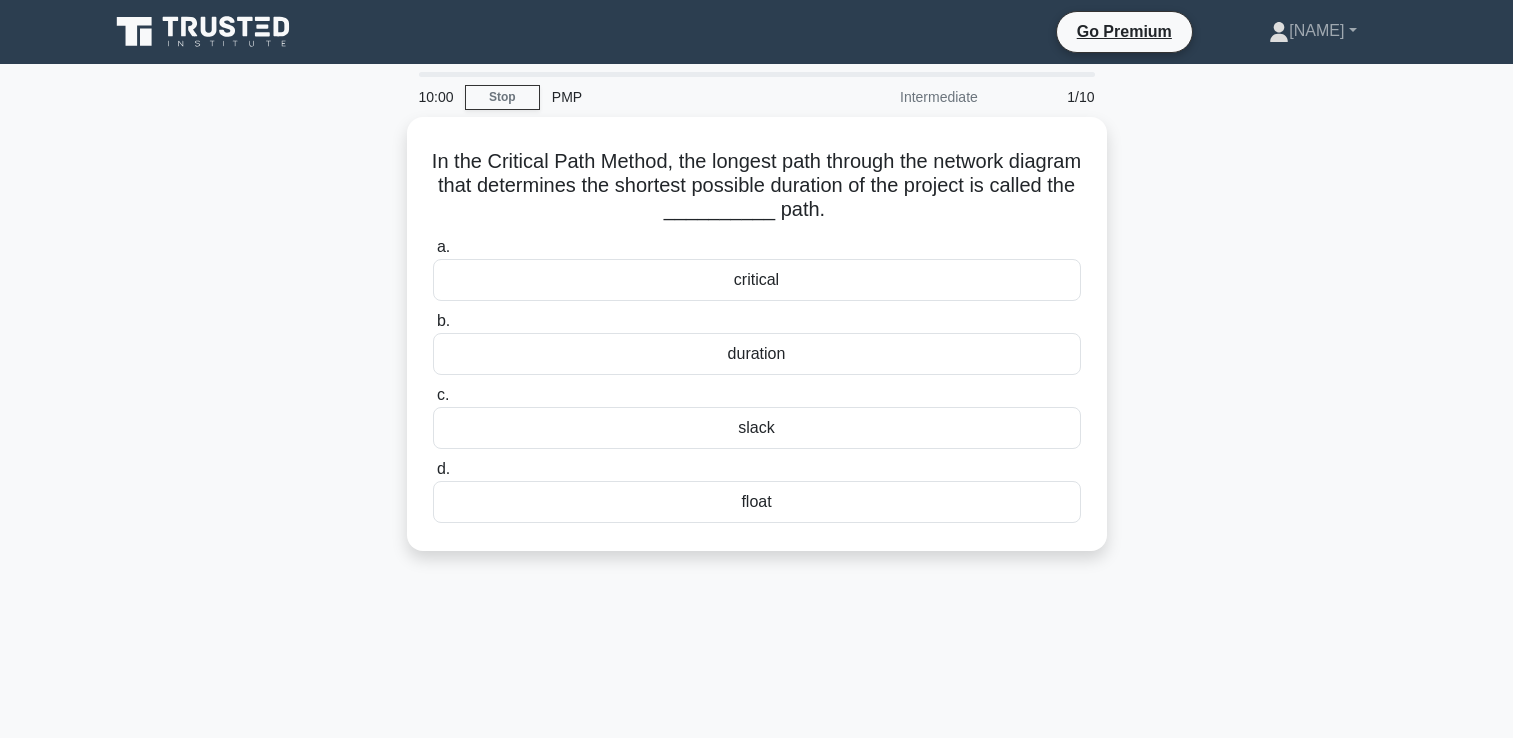scroll, scrollTop: 0, scrollLeft: 0, axis: both 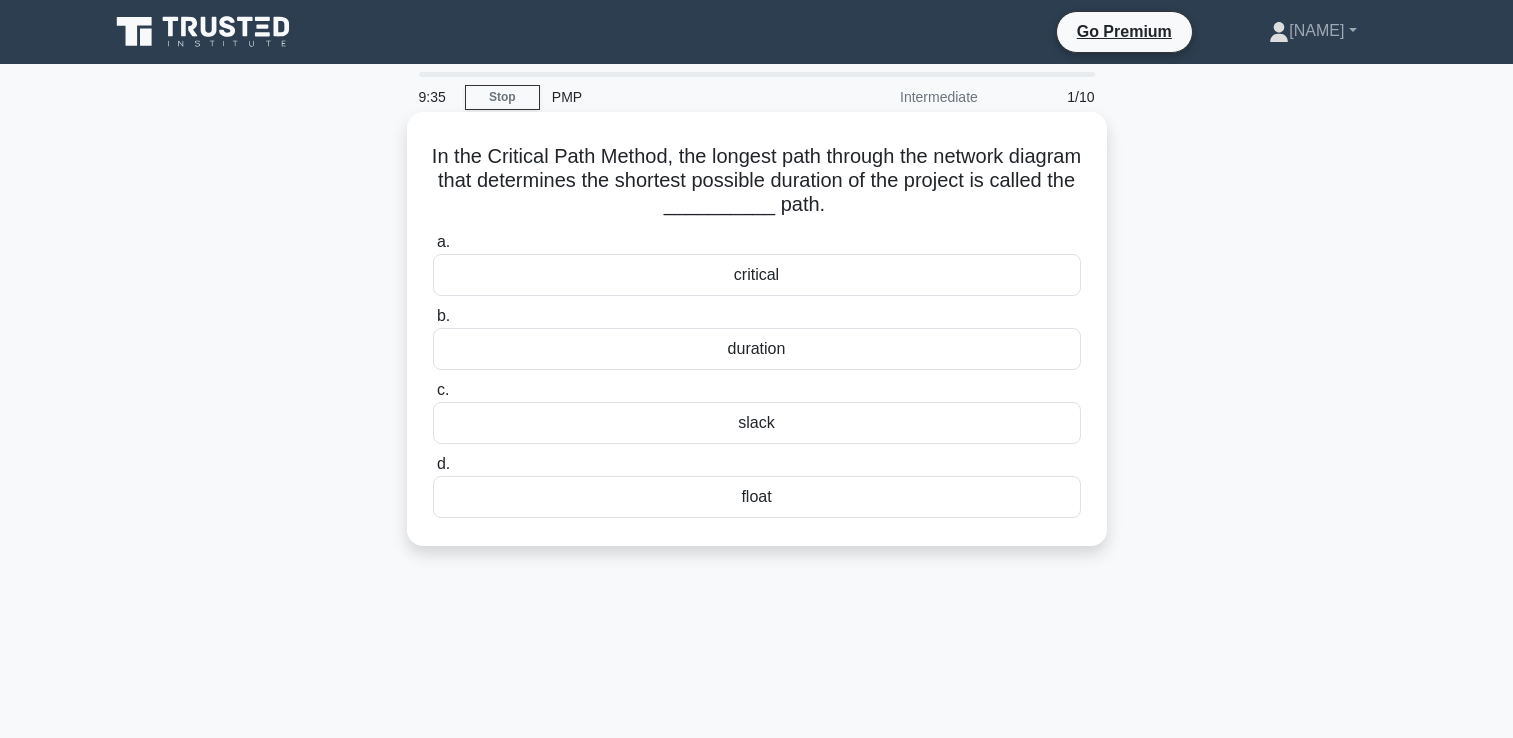 click on "critical" at bounding box center (757, 275) 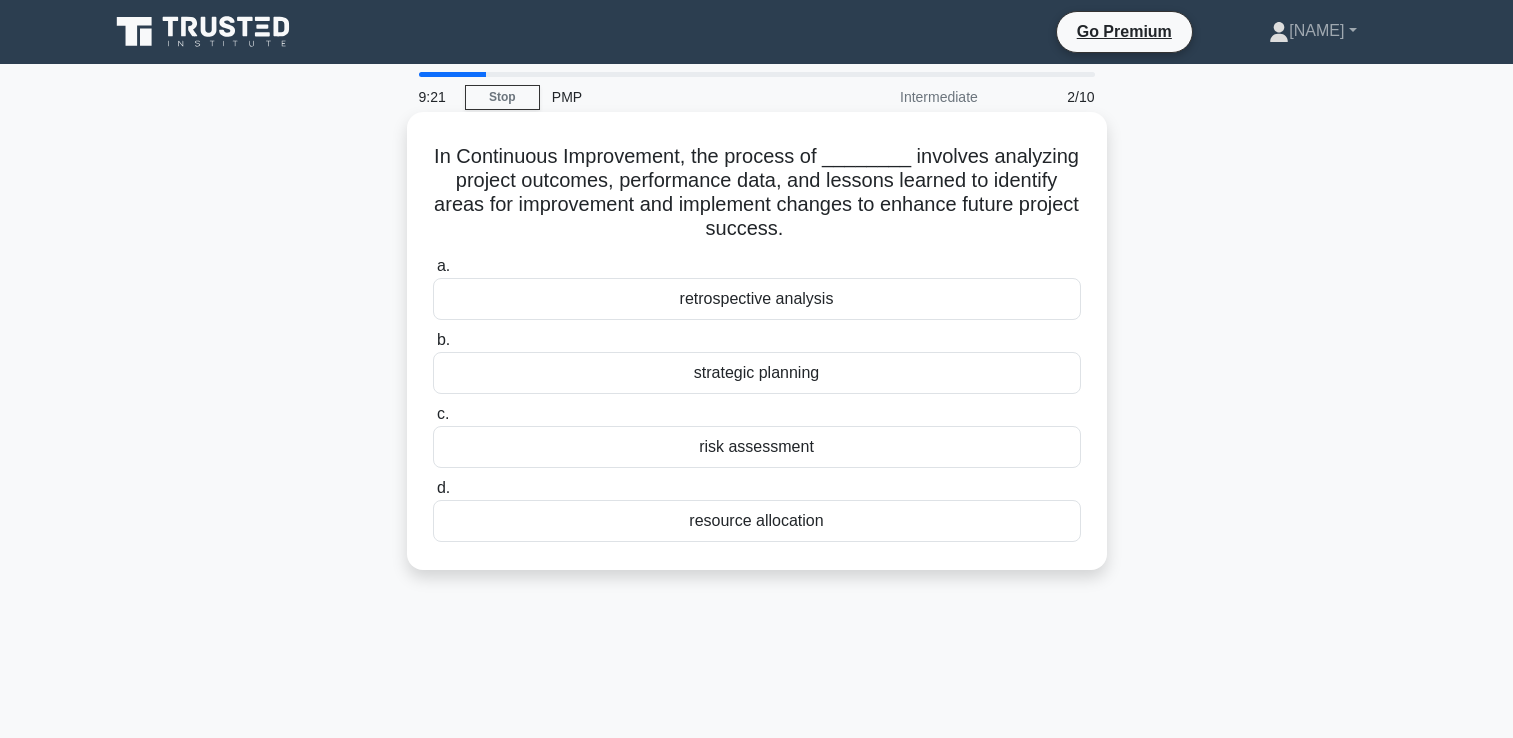 click on "retrospective analysis" at bounding box center [757, 299] 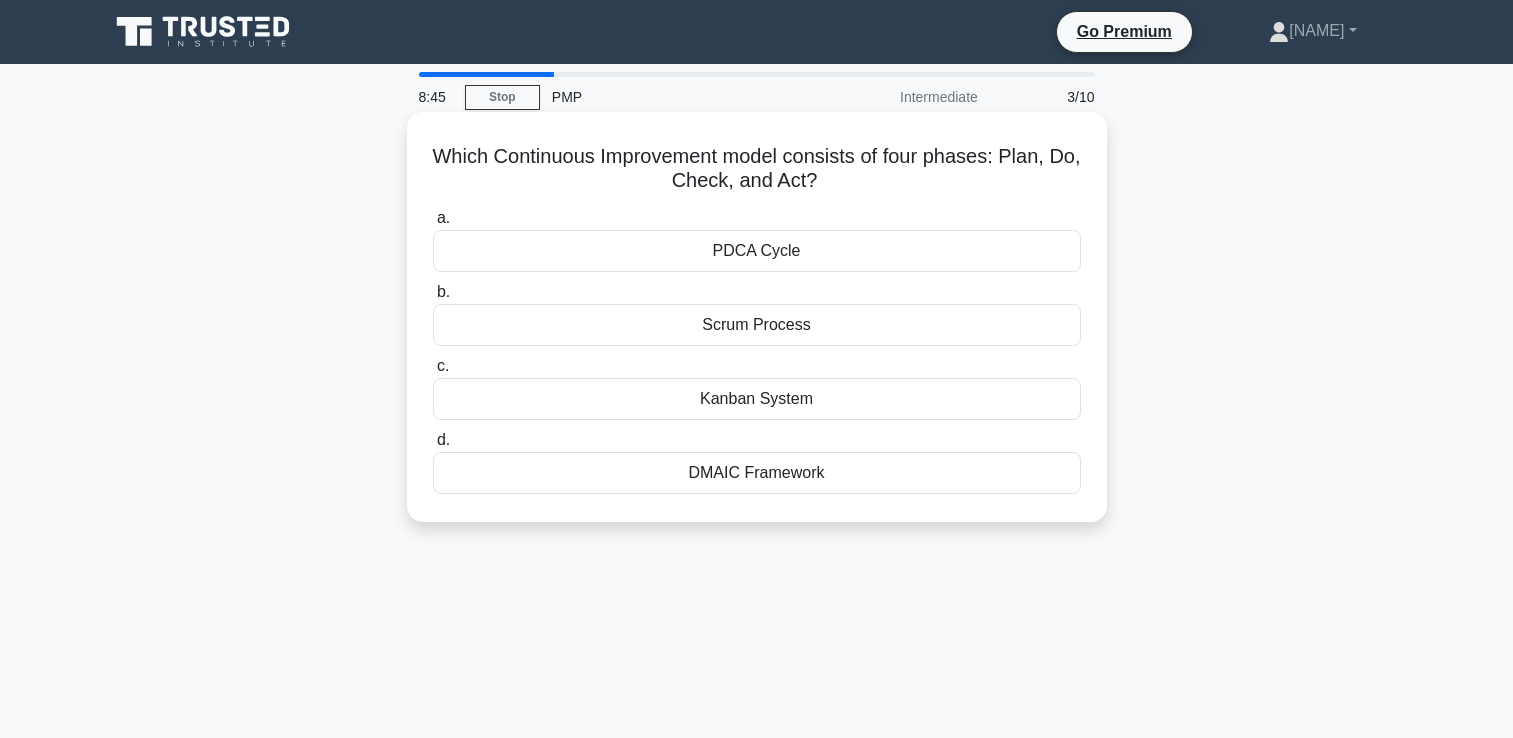 click on "PDCA Cycle" at bounding box center [757, 251] 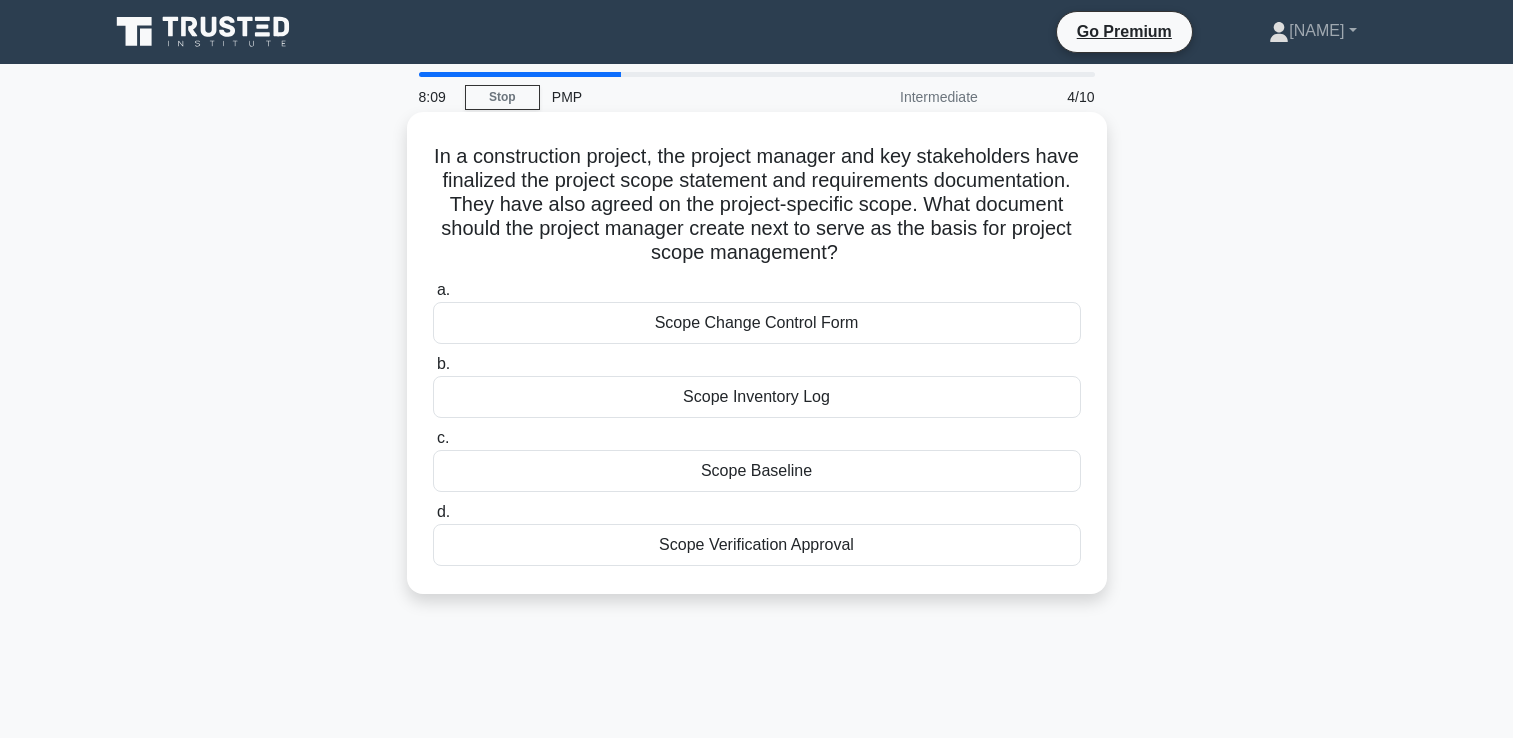 click on "Scope Baseline" at bounding box center [757, 471] 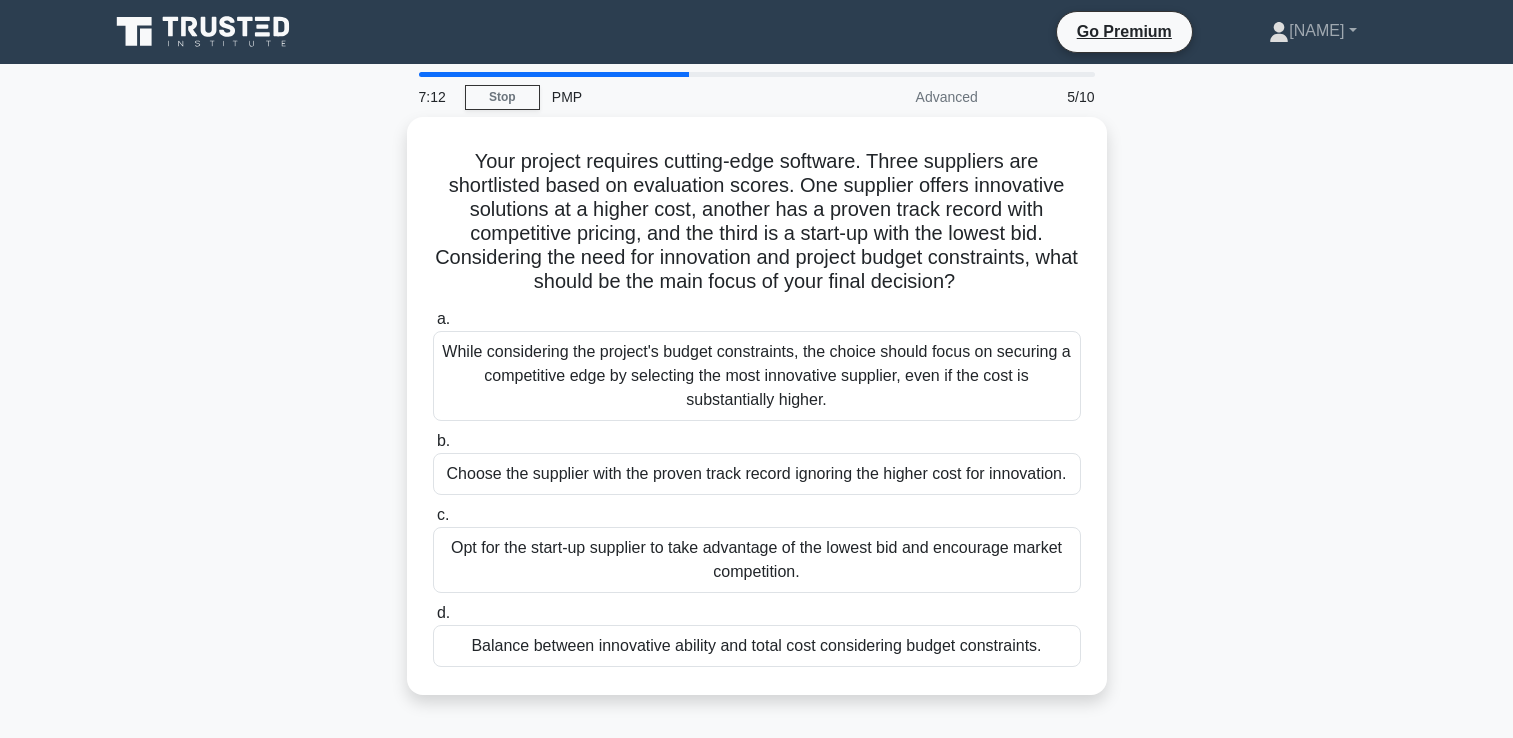 scroll, scrollTop: 99, scrollLeft: 0, axis: vertical 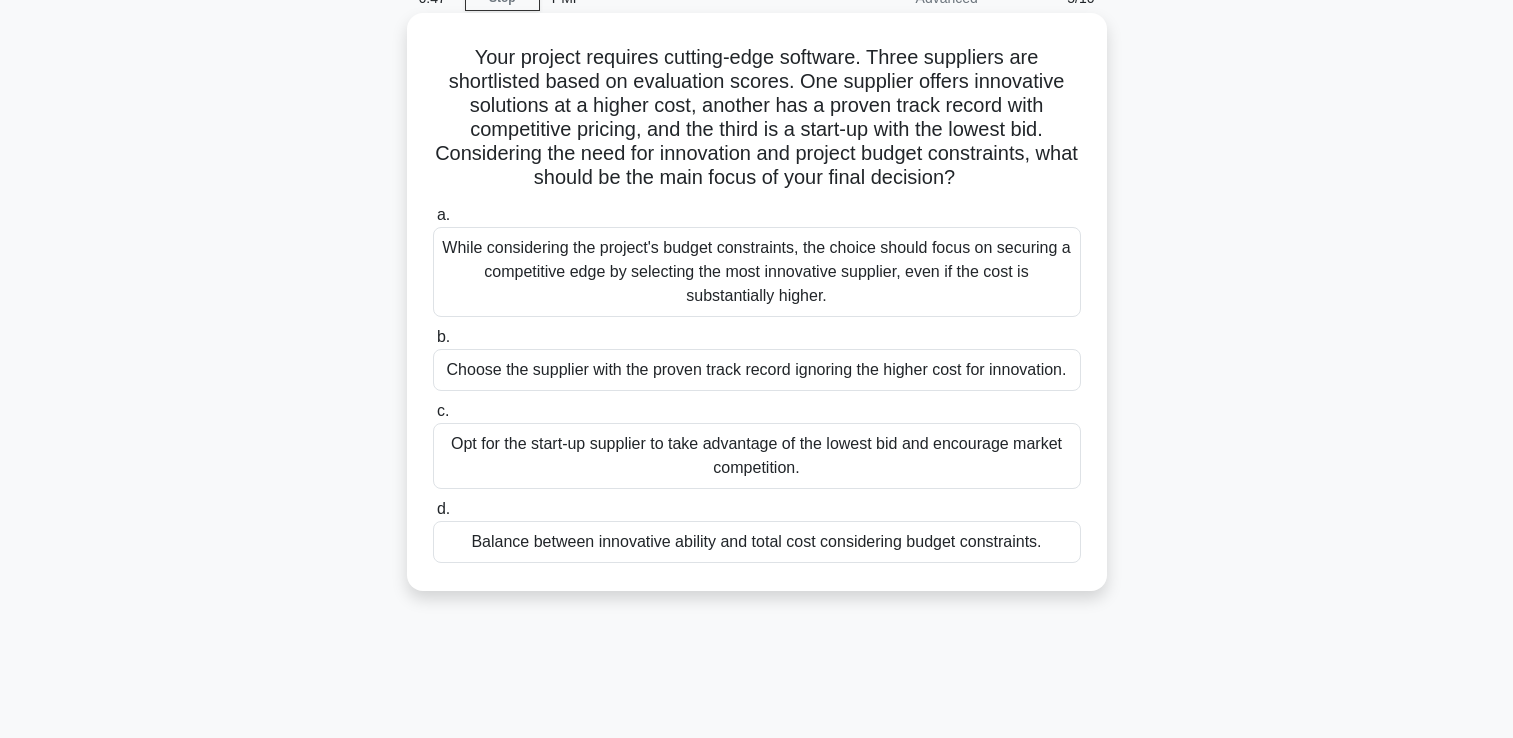 click on "Balance between innovative ability and total cost considering budget constraints." at bounding box center [757, 542] 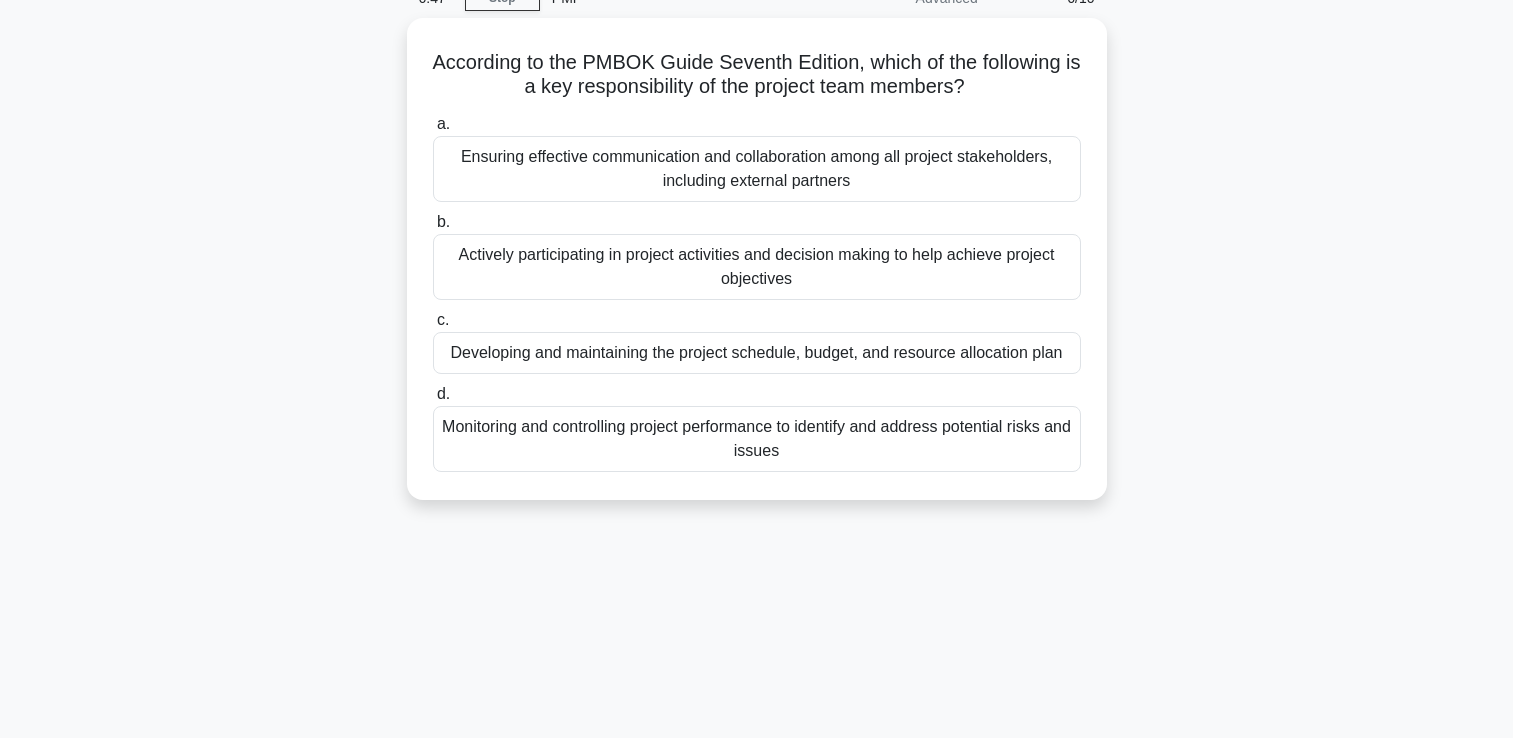 scroll, scrollTop: 0, scrollLeft: 0, axis: both 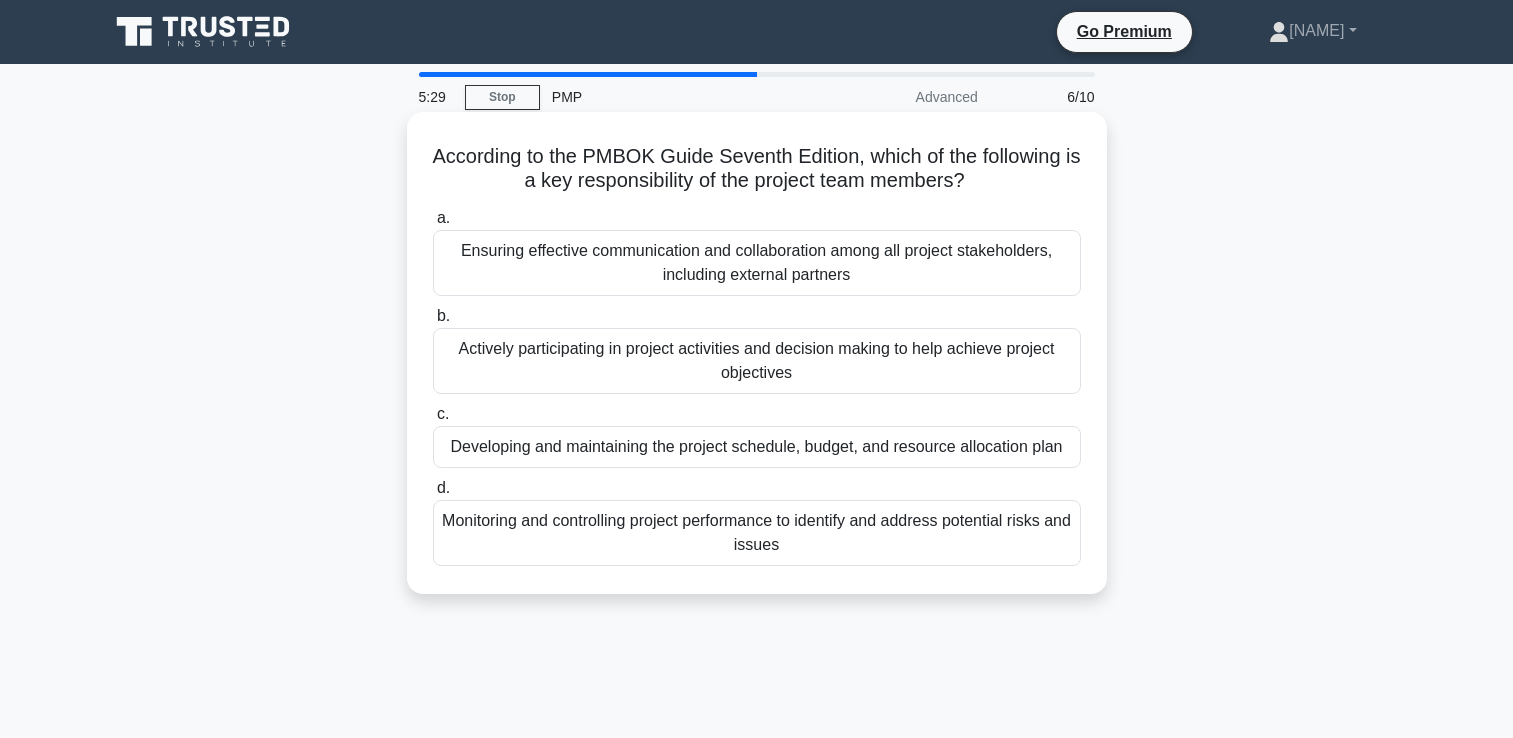click on "Actively participating in project activities and decision making to help achieve project objectives" at bounding box center (757, 361) 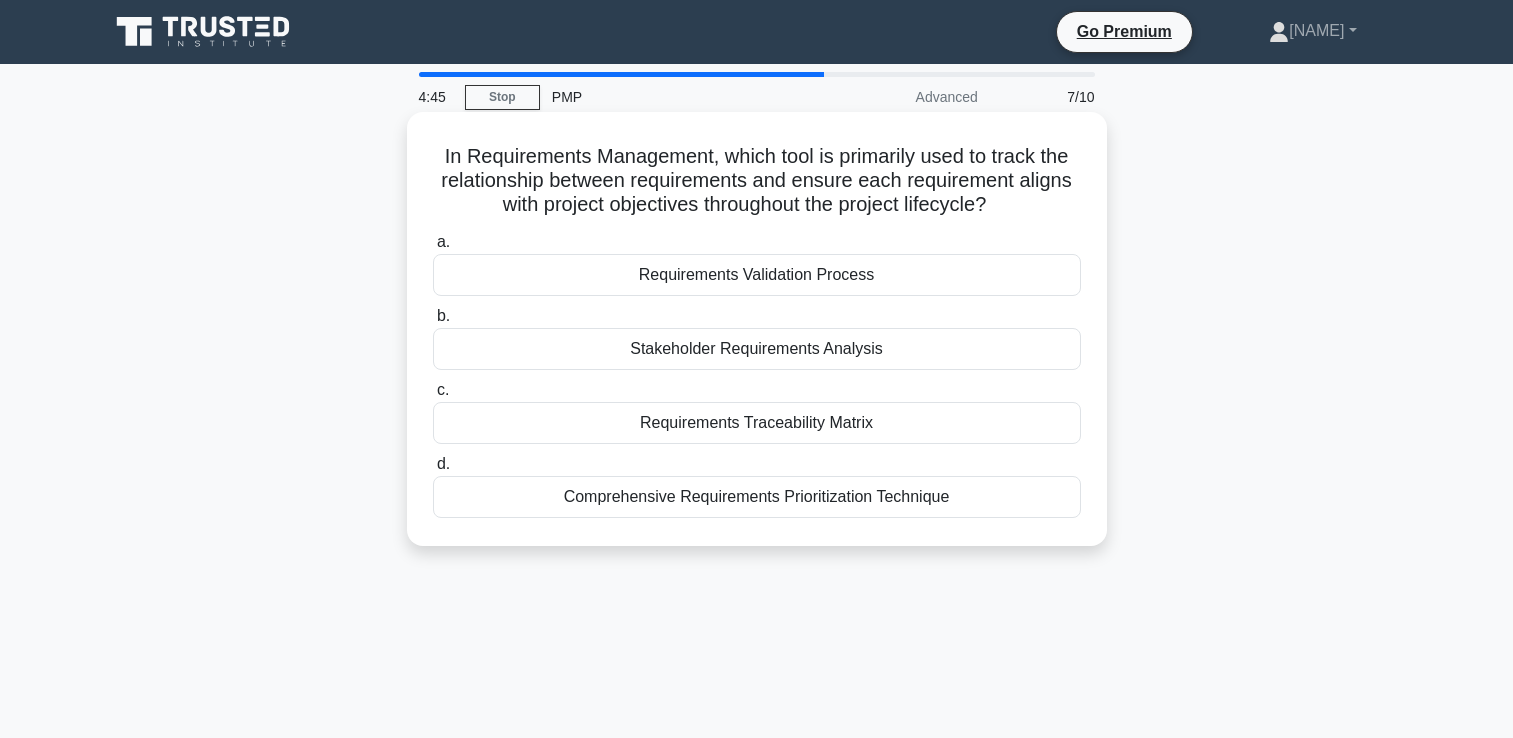 click on "Requirements Traceability Matrix" at bounding box center (757, 423) 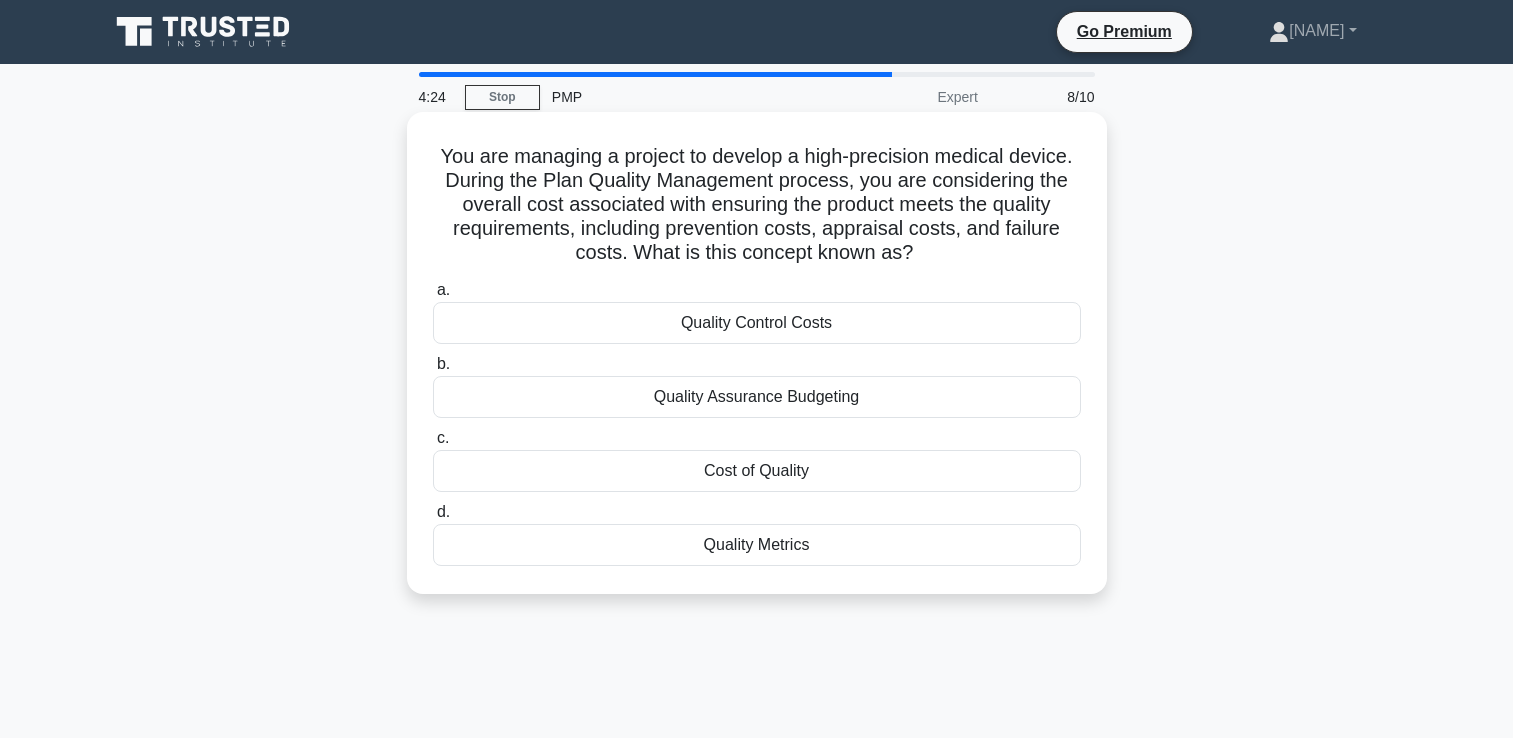 click on "Cost of Quality" at bounding box center [757, 471] 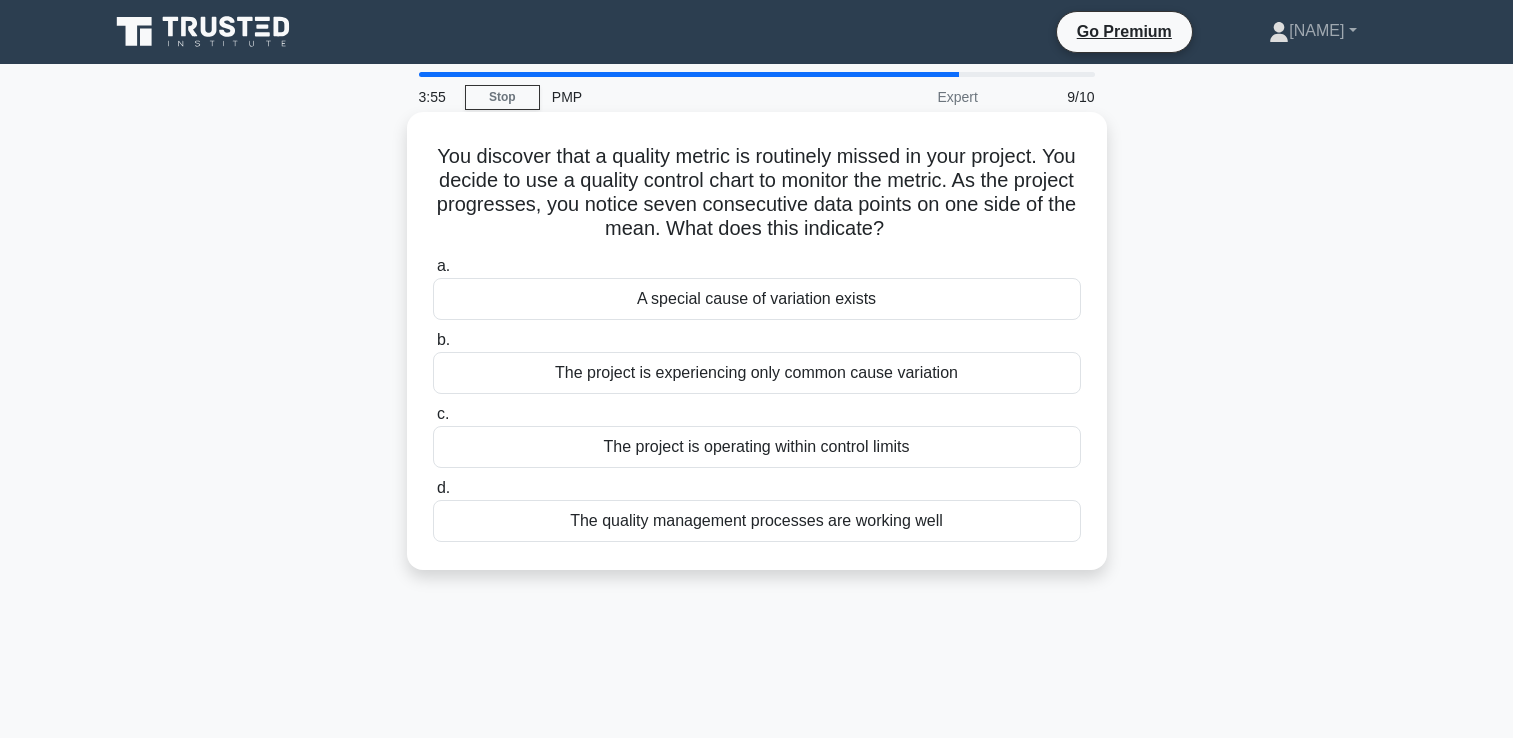 click on "A special cause of variation exists" at bounding box center [757, 299] 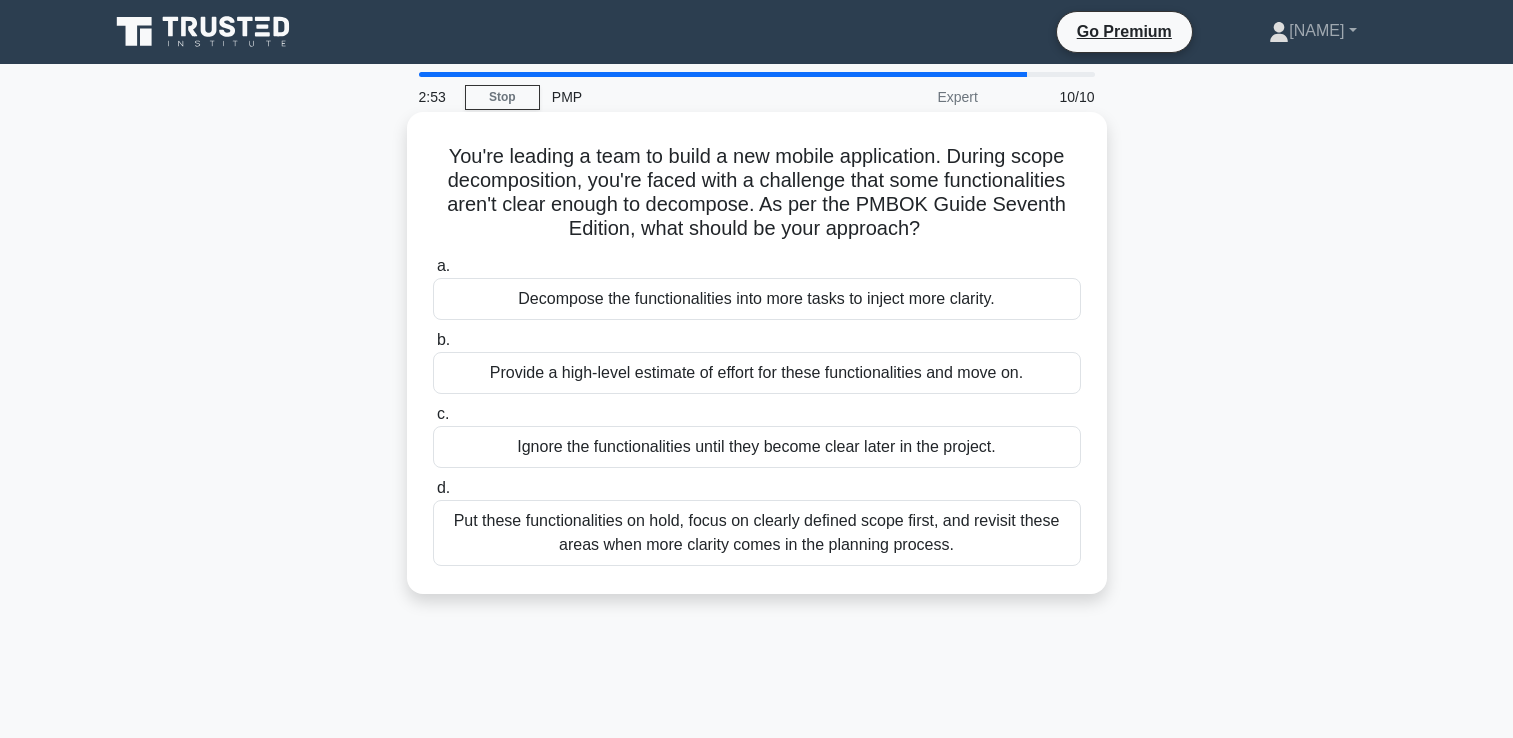 click on "Provide a high-level estimate of effort for these functionalities and move on." at bounding box center [757, 373] 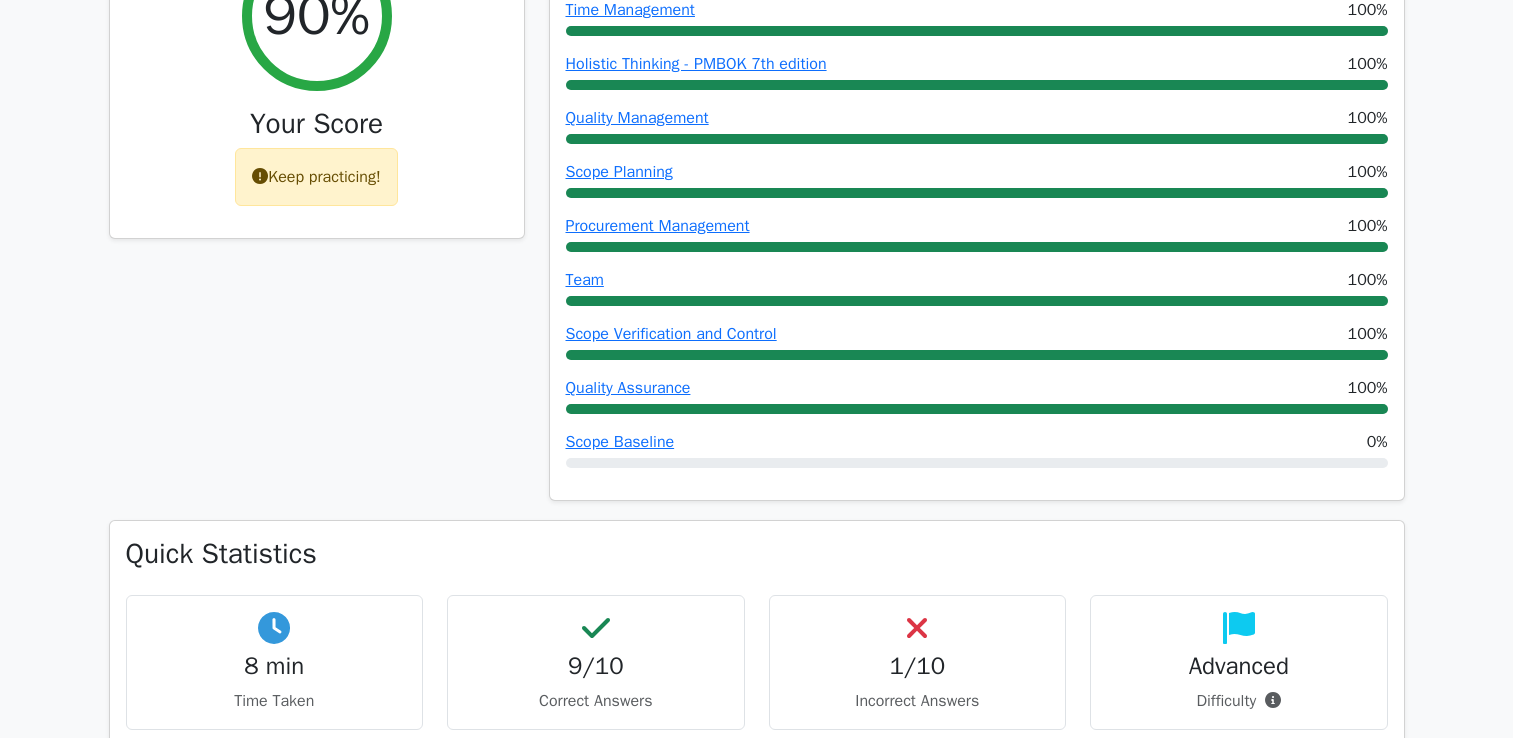 scroll, scrollTop: 1264, scrollLeft: 0, axis: vertical 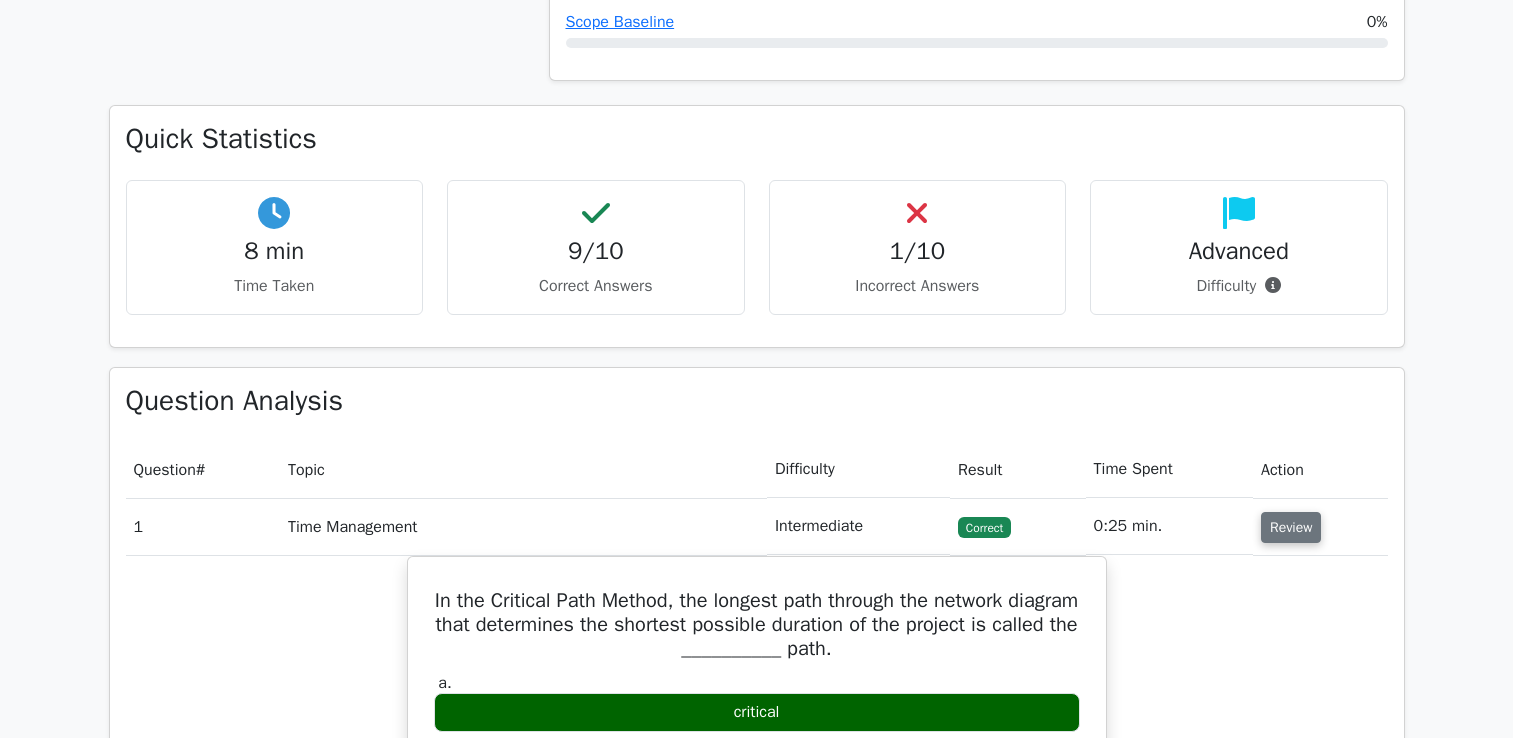 click on "Review" at bounding box center (1291, 527) 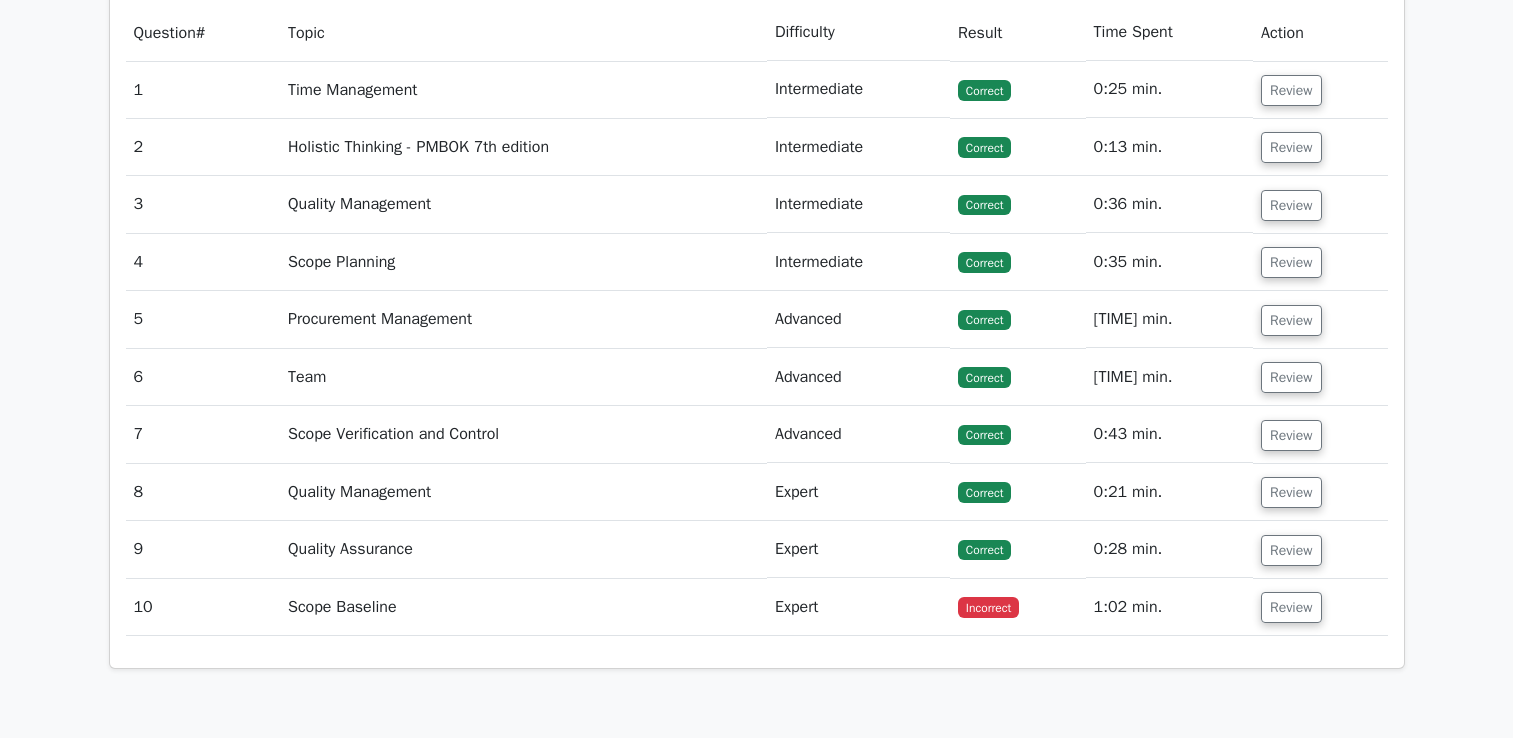 scroll, scrollTop: 1800, scrollLeft: 0, axis: vertical 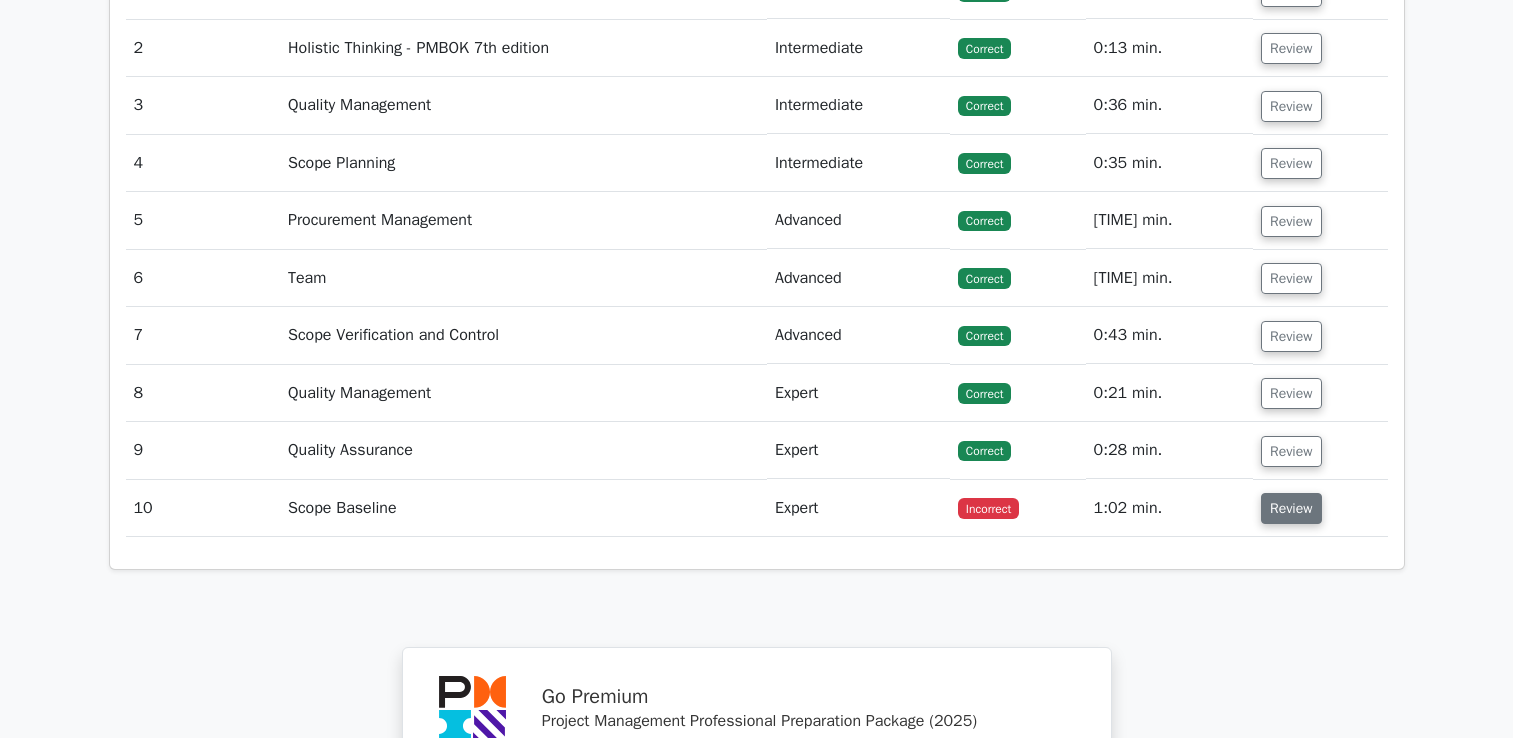 click on "Review" at bounding box center [1291, 508] 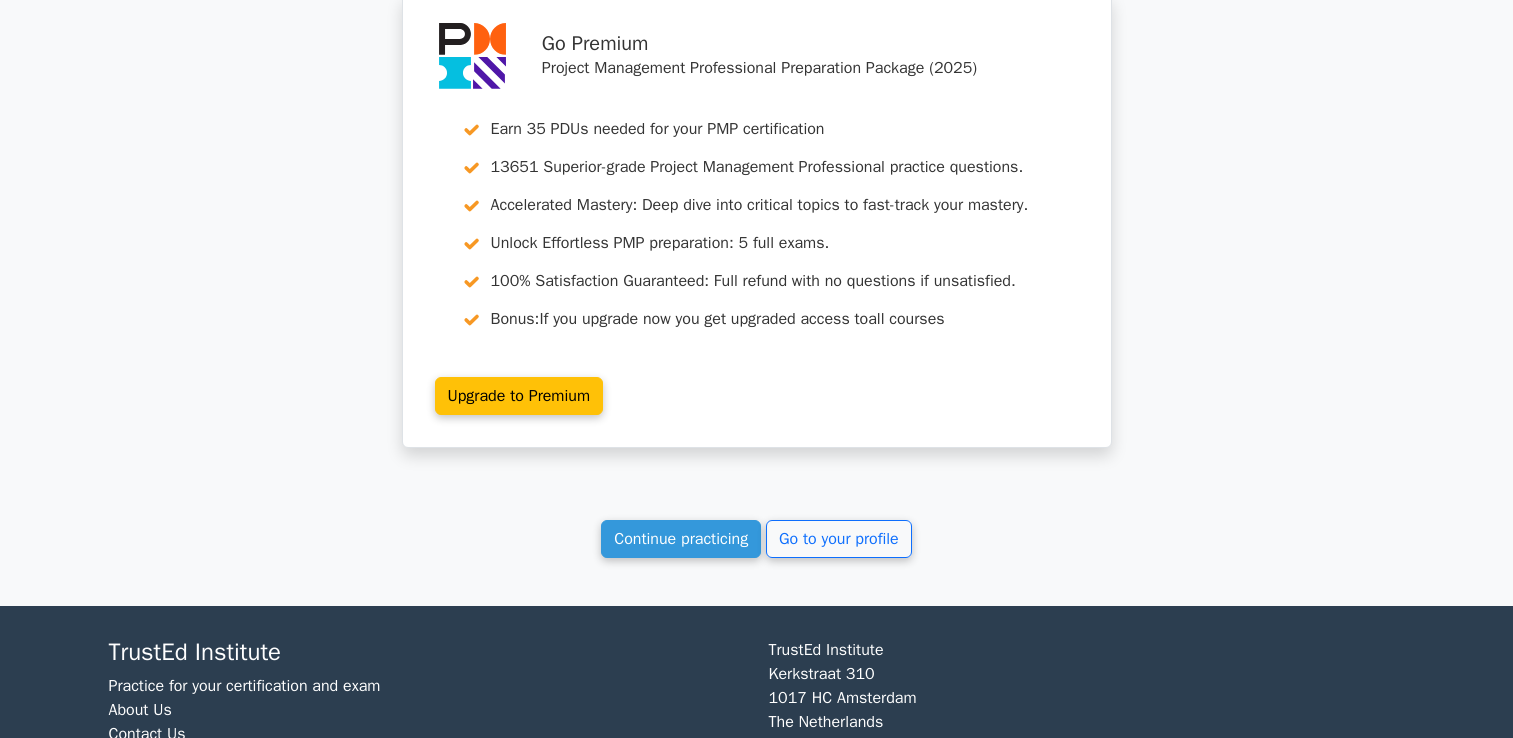 scroll, scrollTop: 3682, scrollLeft: 0, axis: vertical 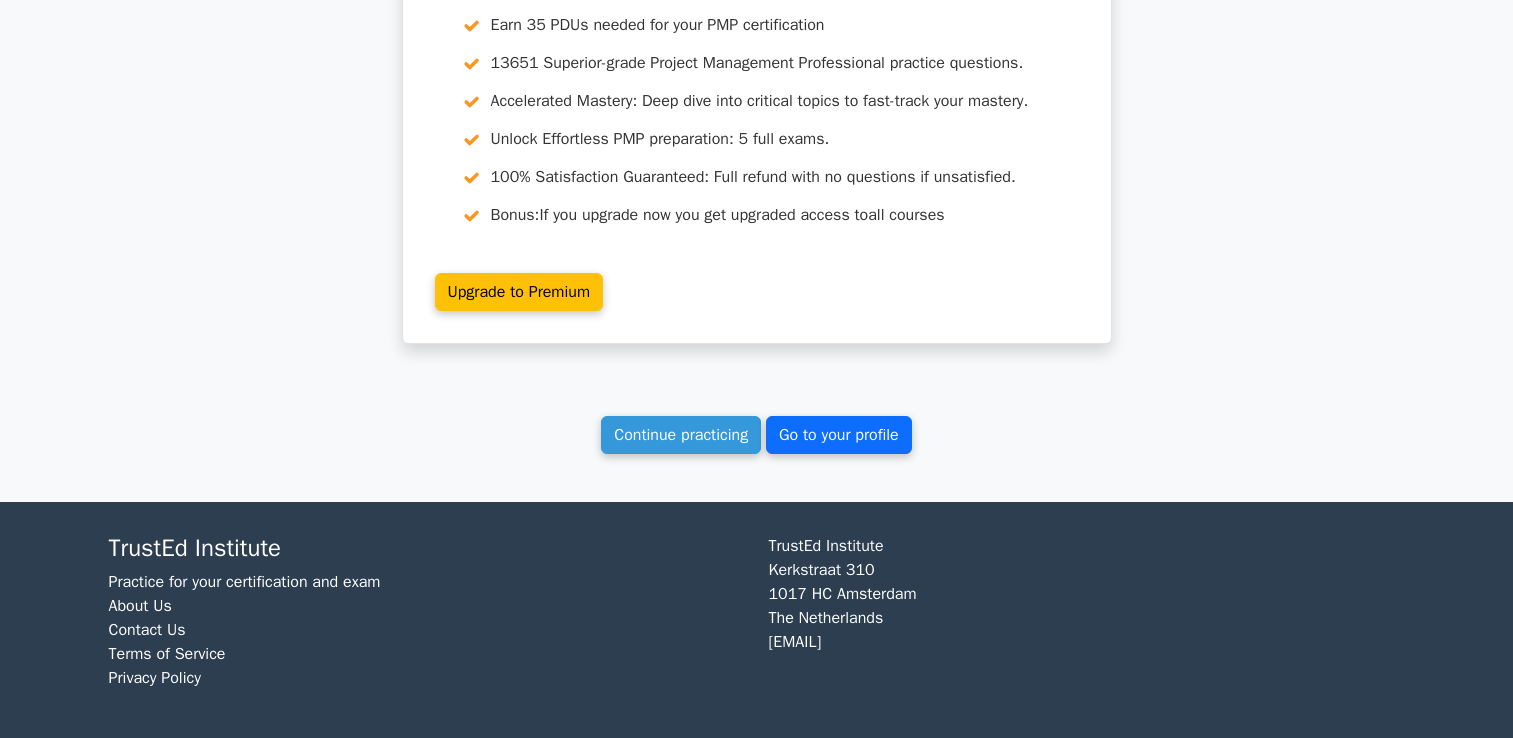 click on "Go to your profile" at bounding box center (839, 435) 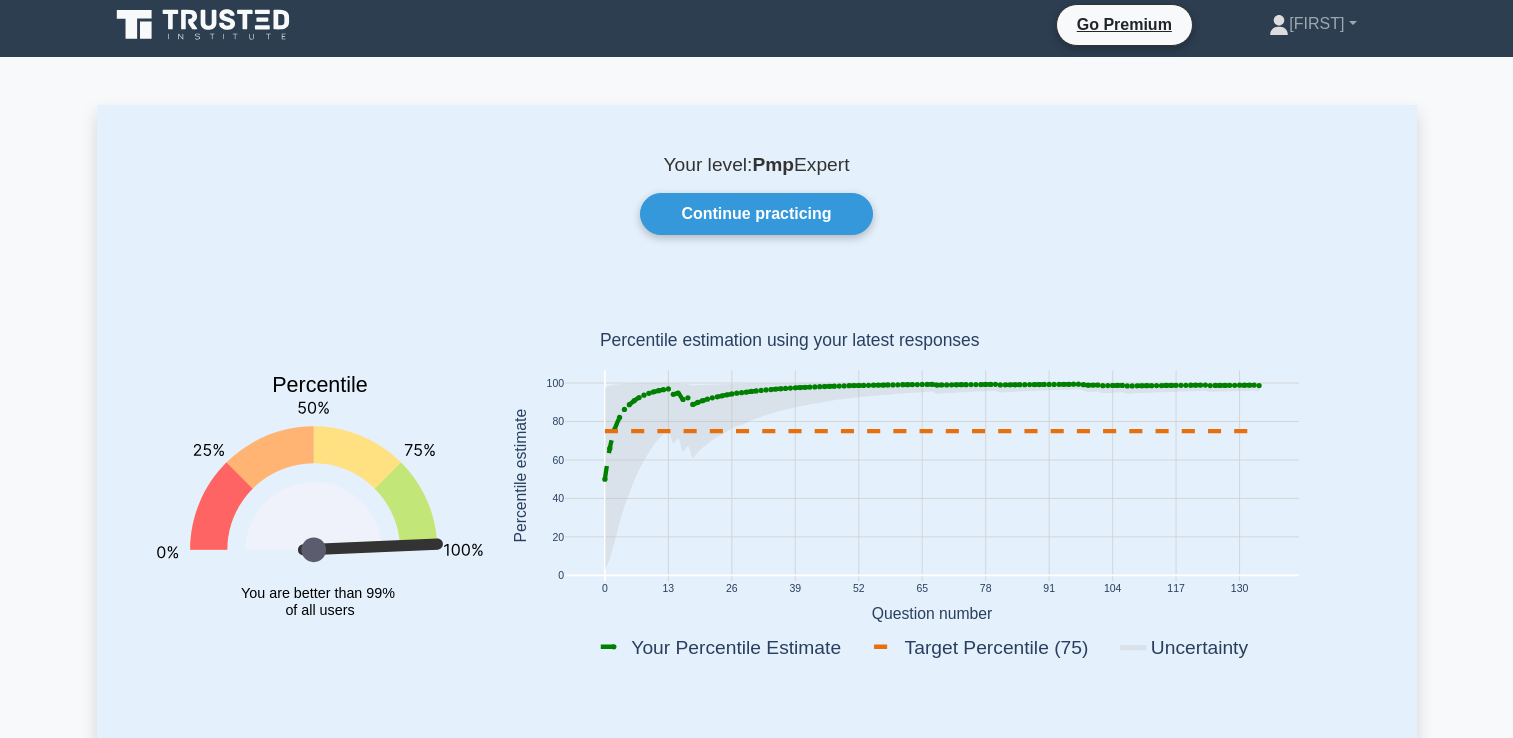 scroll, scrollTop: 0, scrollLeft: 0, axis: both 